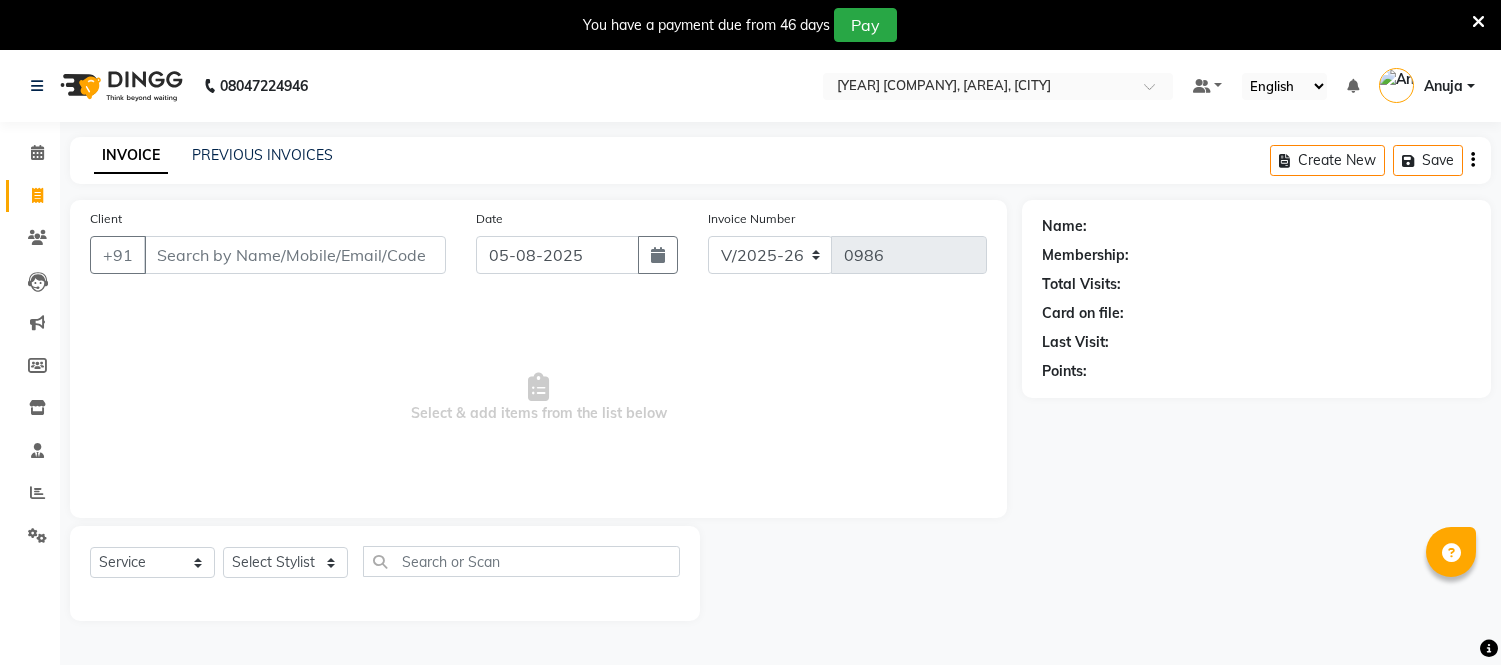 select on "4955" 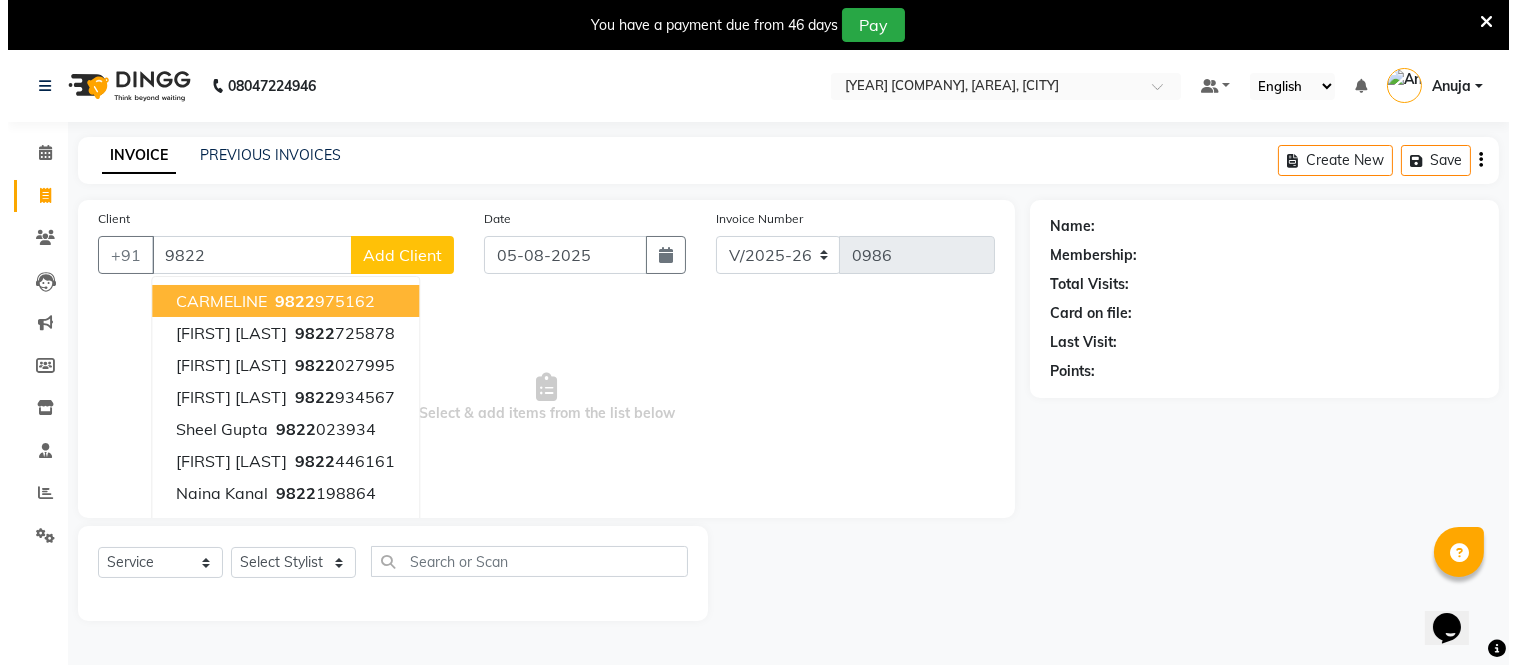 scroll, scrollTop: 0, scrollLeft: 0, axis: both 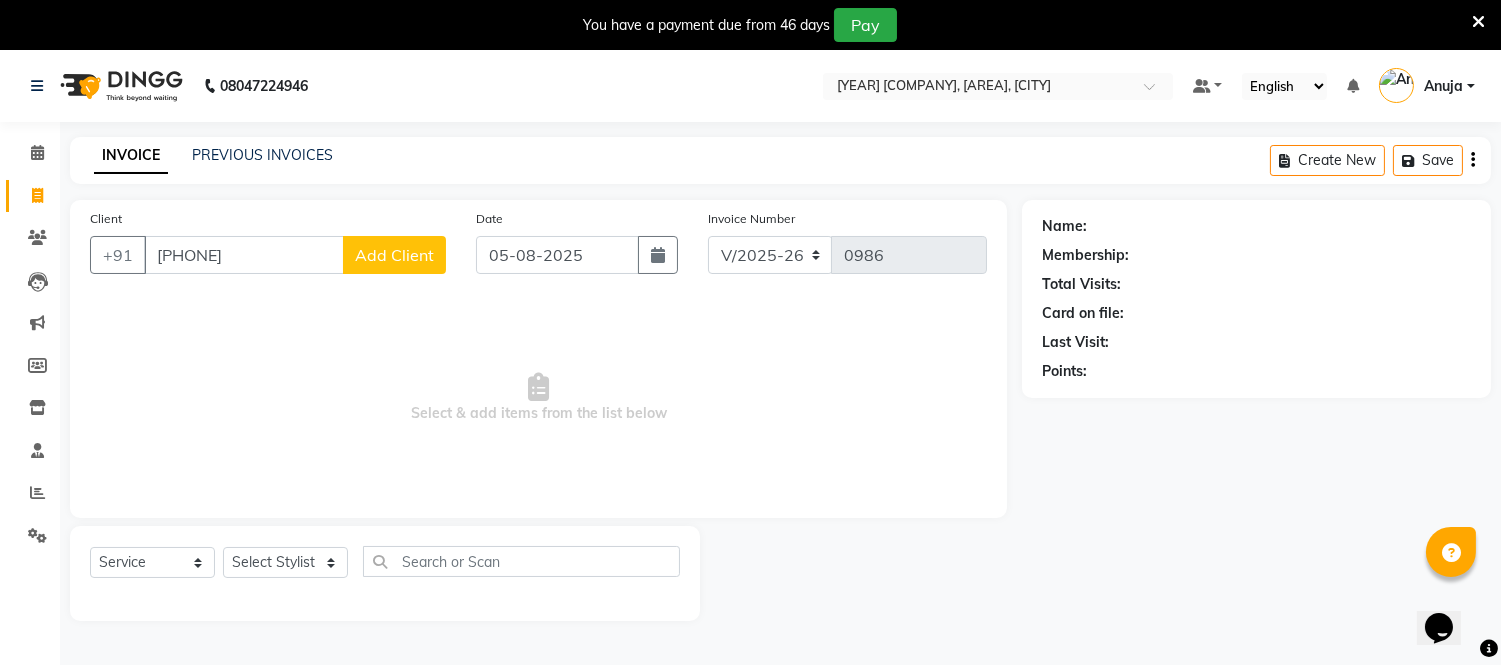 type on "[PHONE]" 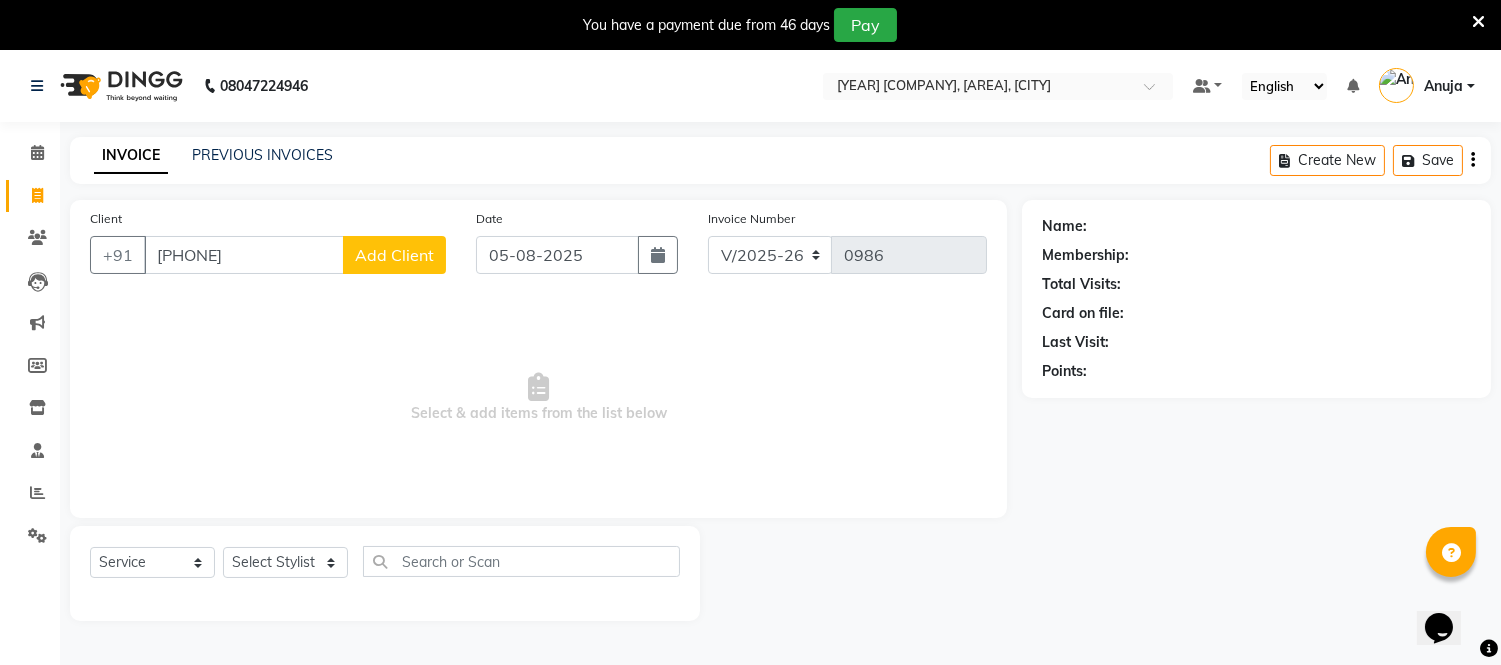 click on "Add Client" 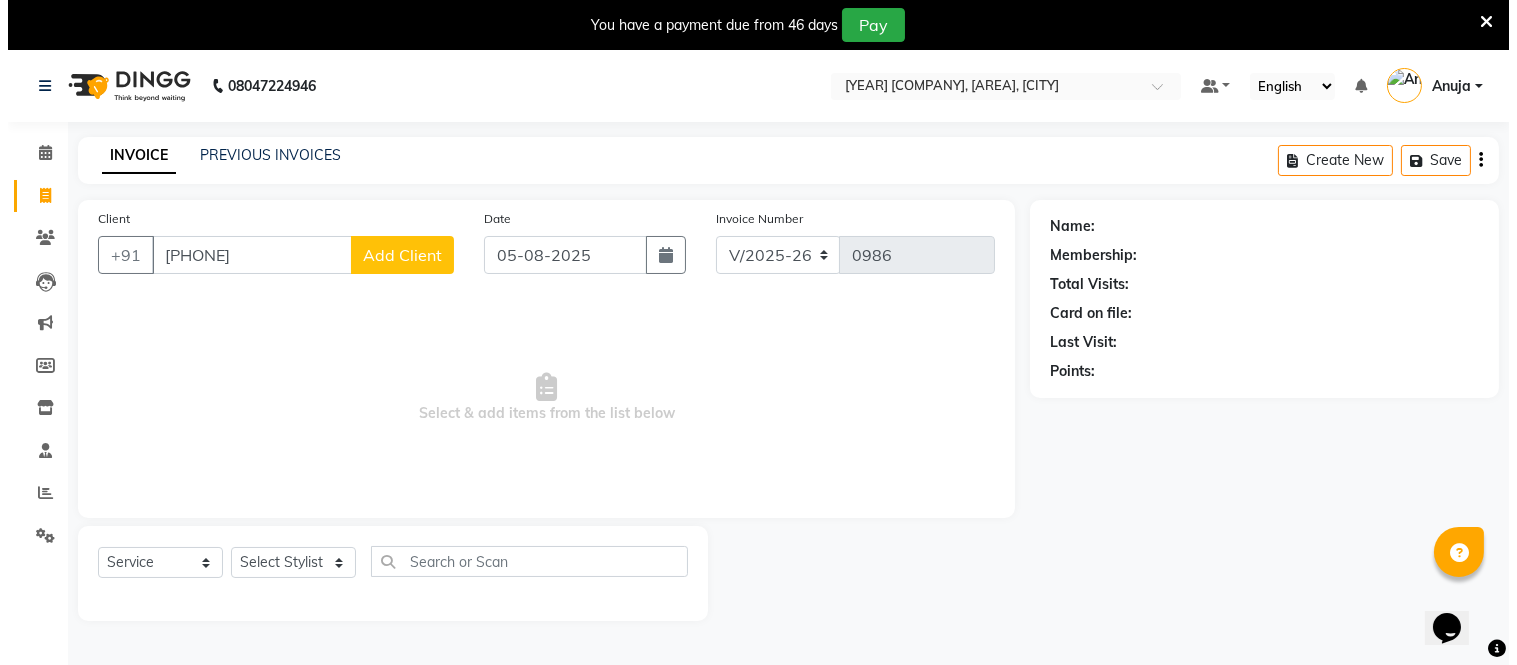 select on "22" 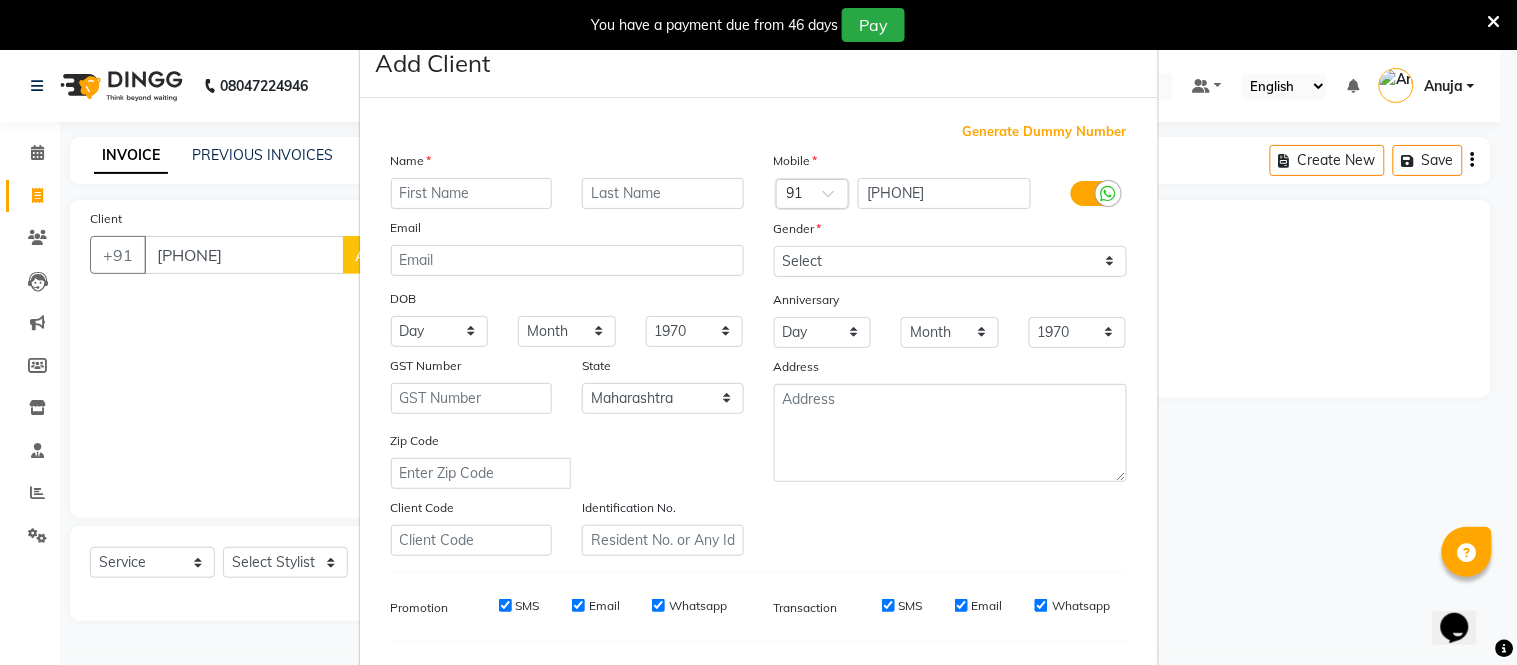 click at bounding box center [472, 193] 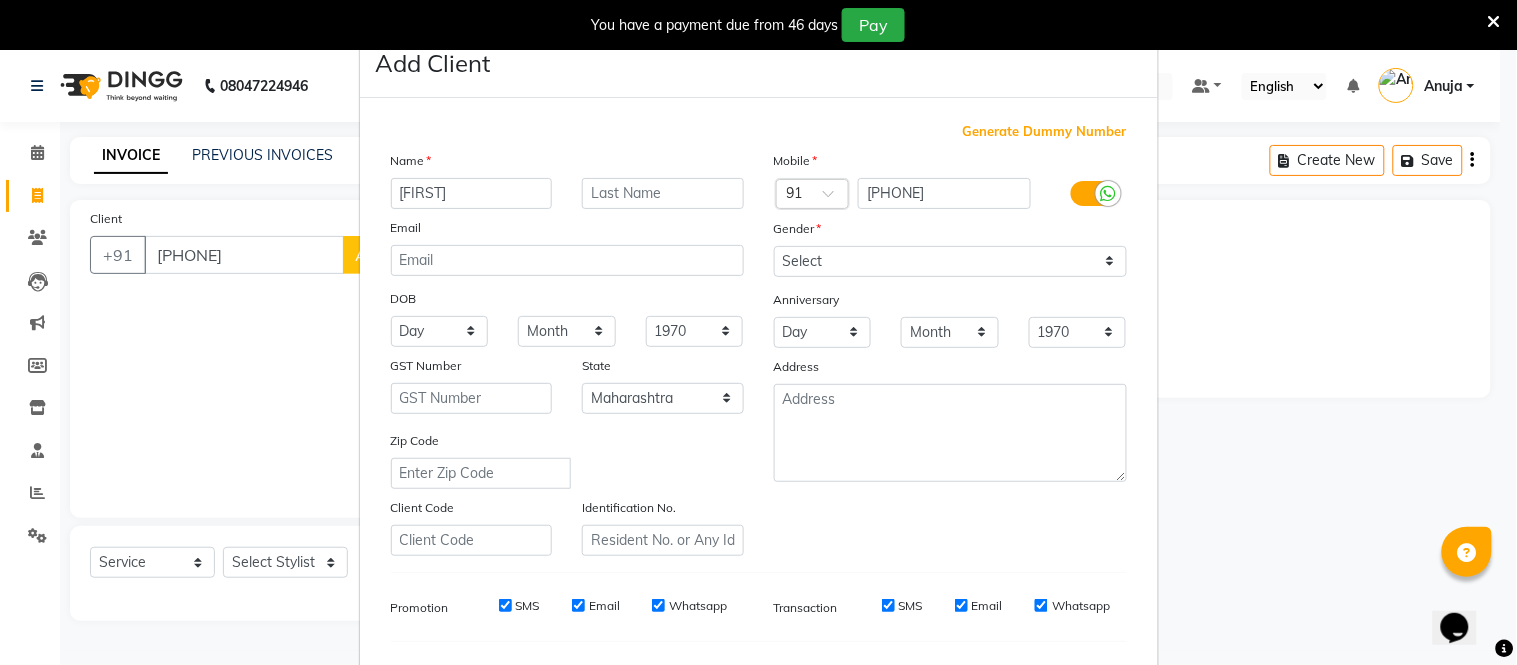 type on "[FIRST]" 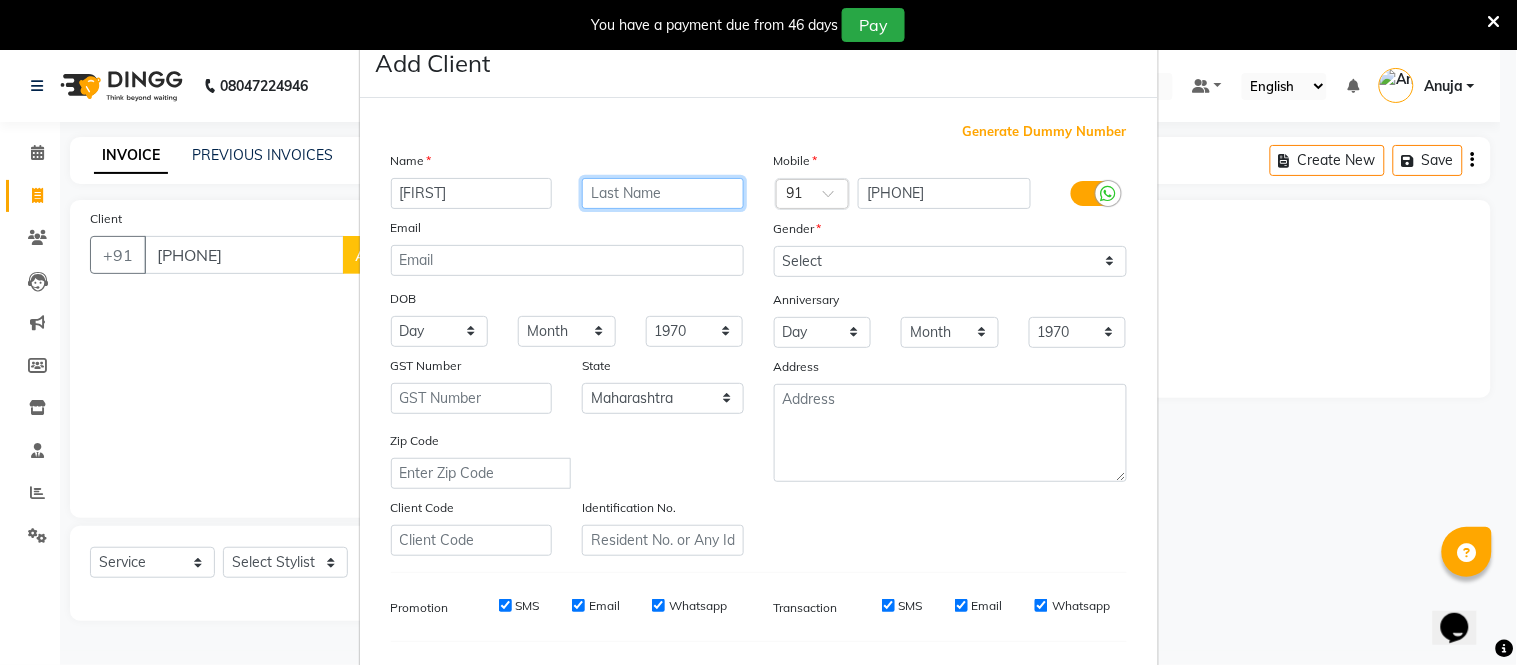 click at bounding box center (663, 193) 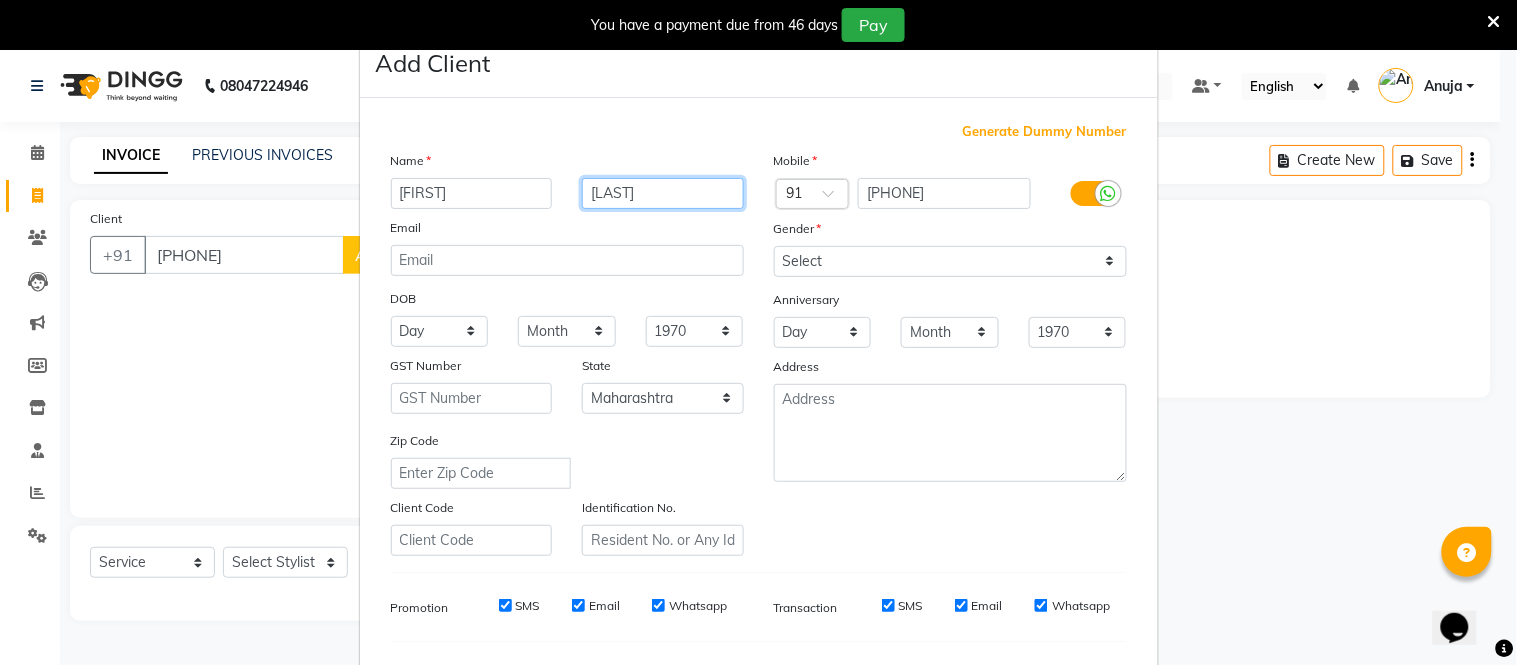 type on "[LAST]" 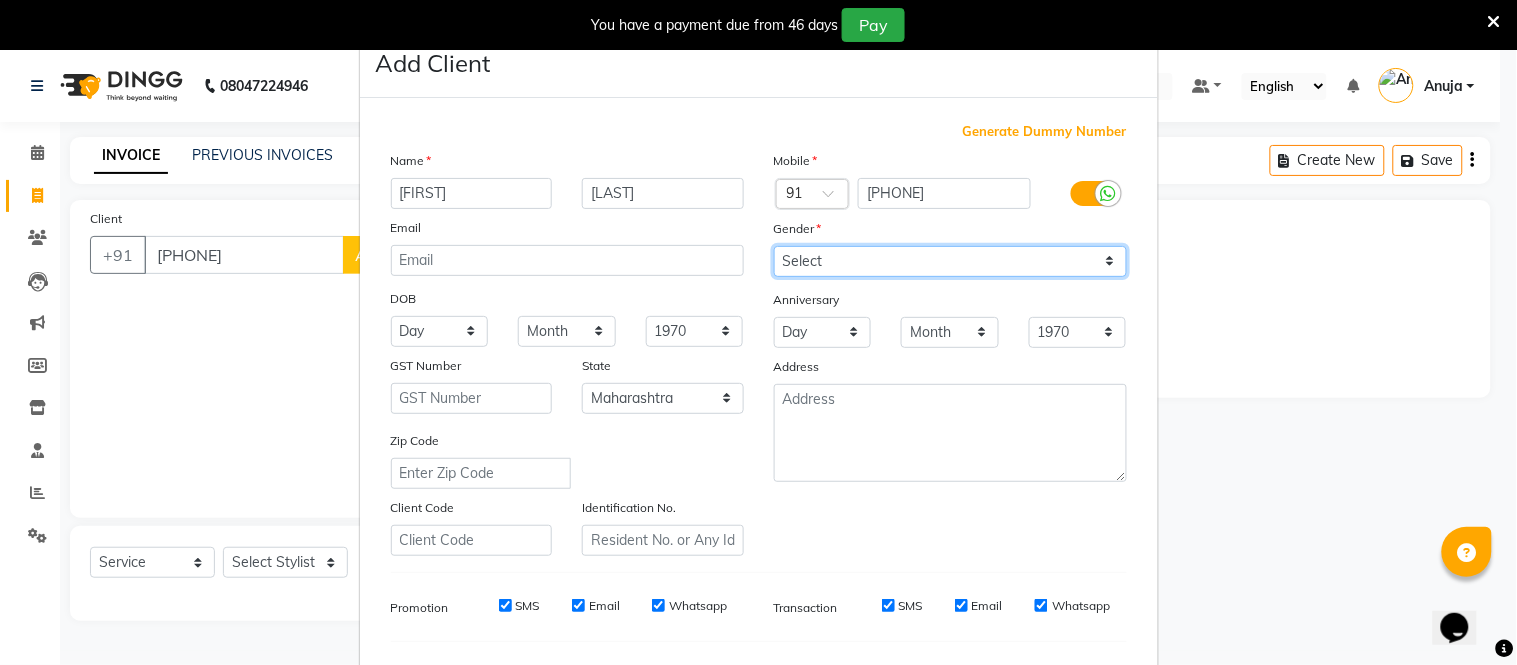 click on "Select Male Female Other Prefer Not To Say" at bounding box center [950, 261] 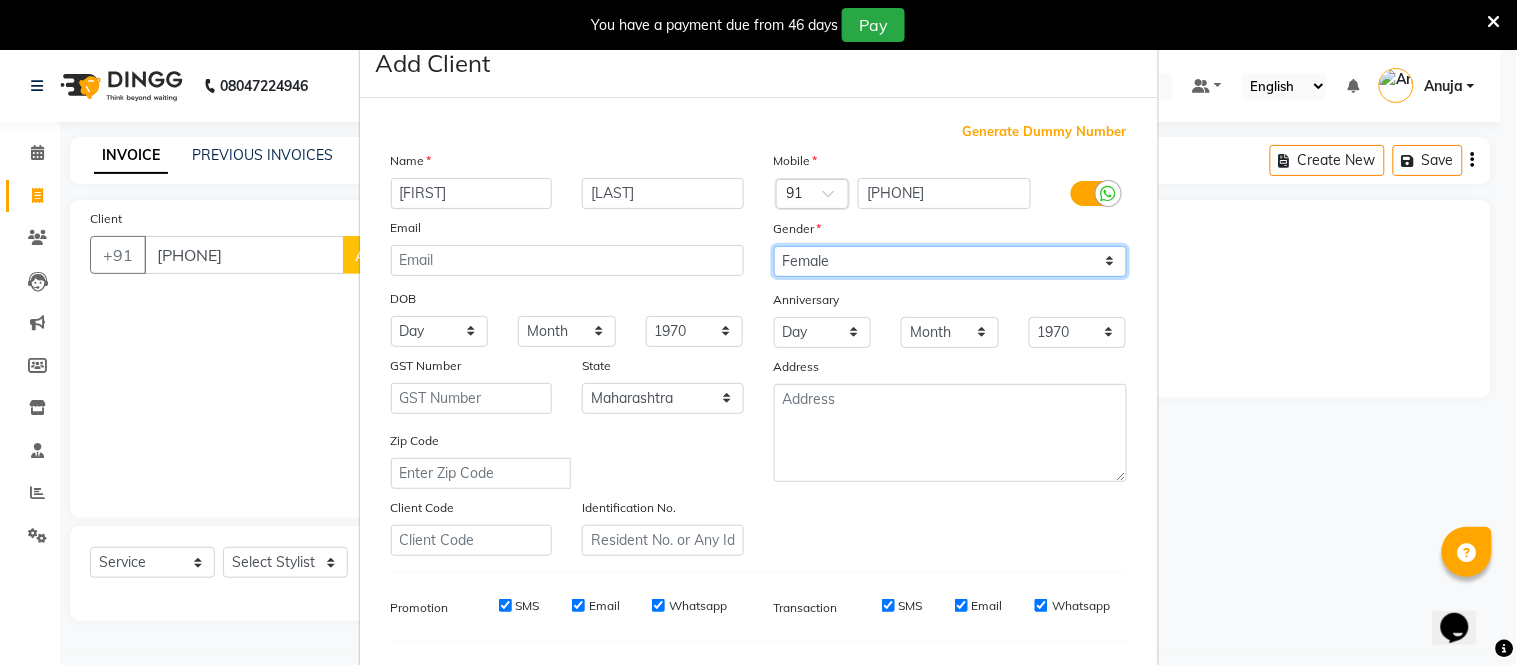 click on "Select Male Female Other Prefer Not To Say" at bounding box center (950, 261) 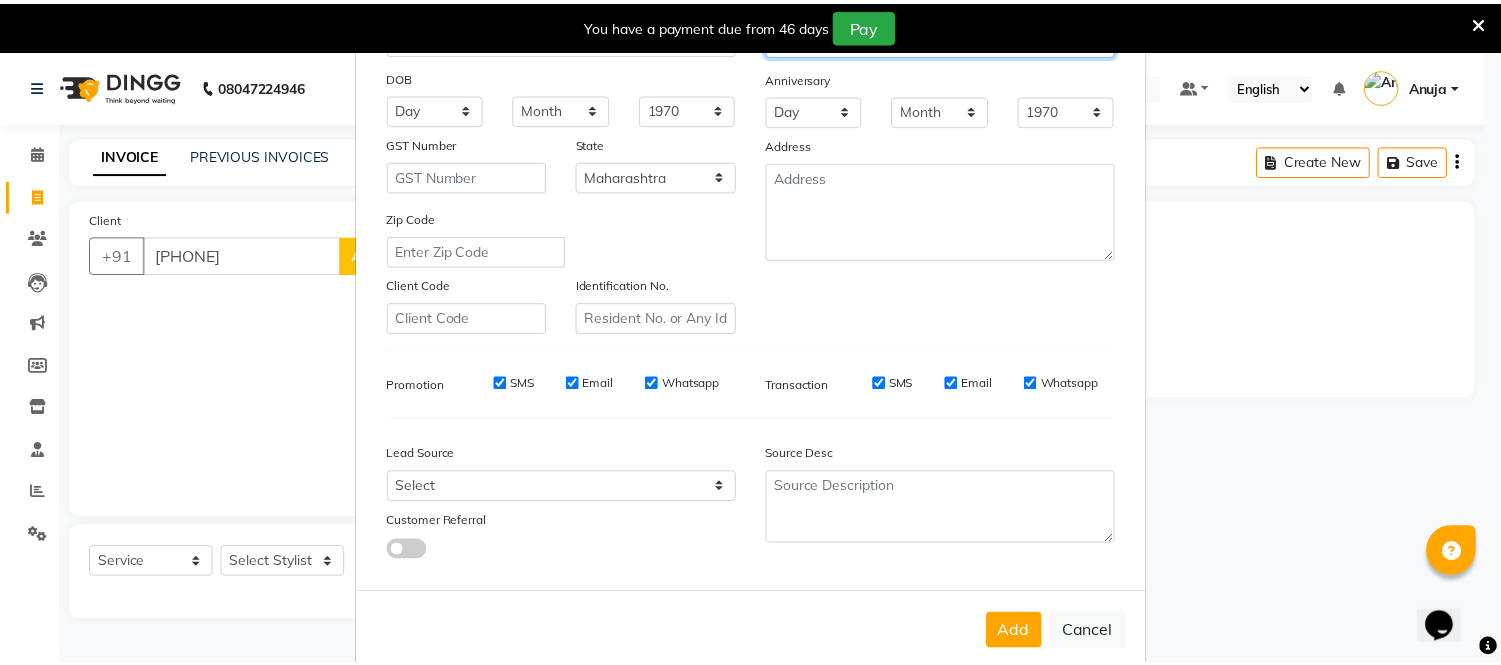 scroll, scrollTop: 258, scrollLeft: 0, axis: vertical 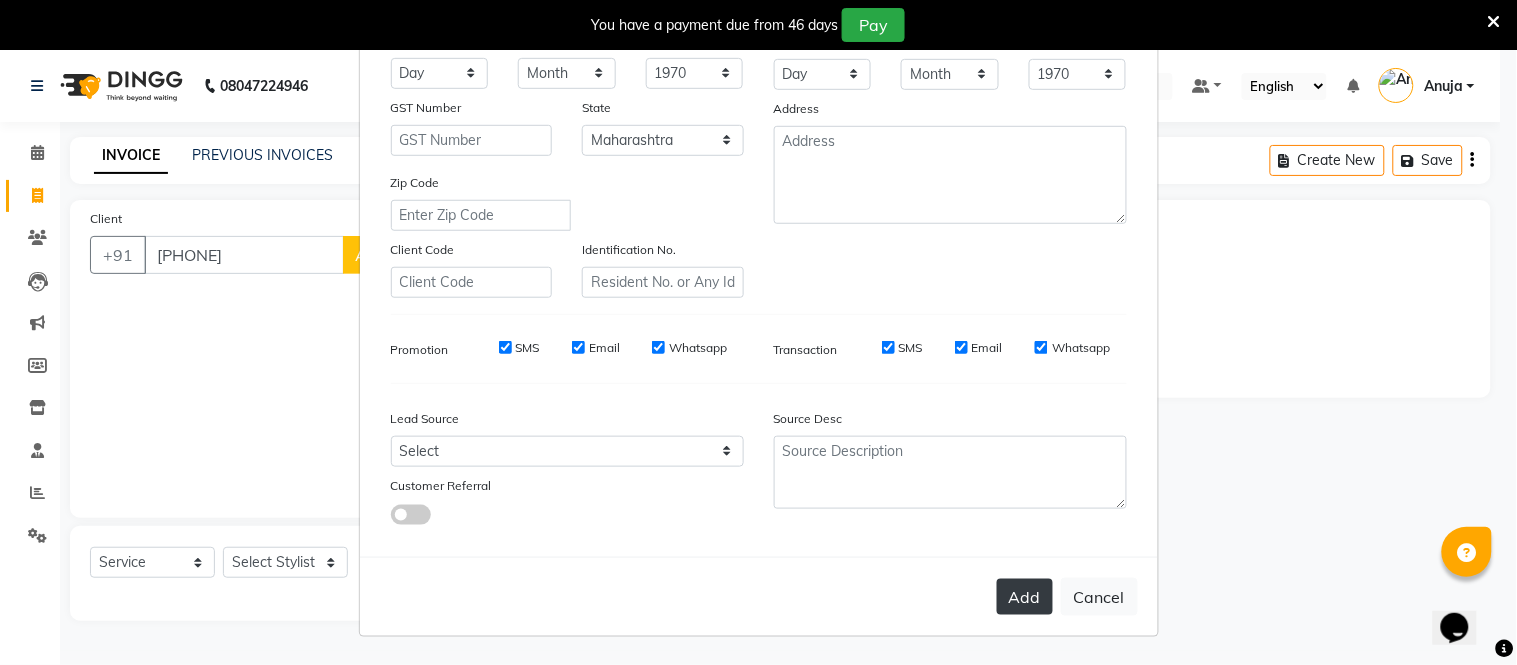 click on "Add" at bounding box center (1025, 597) 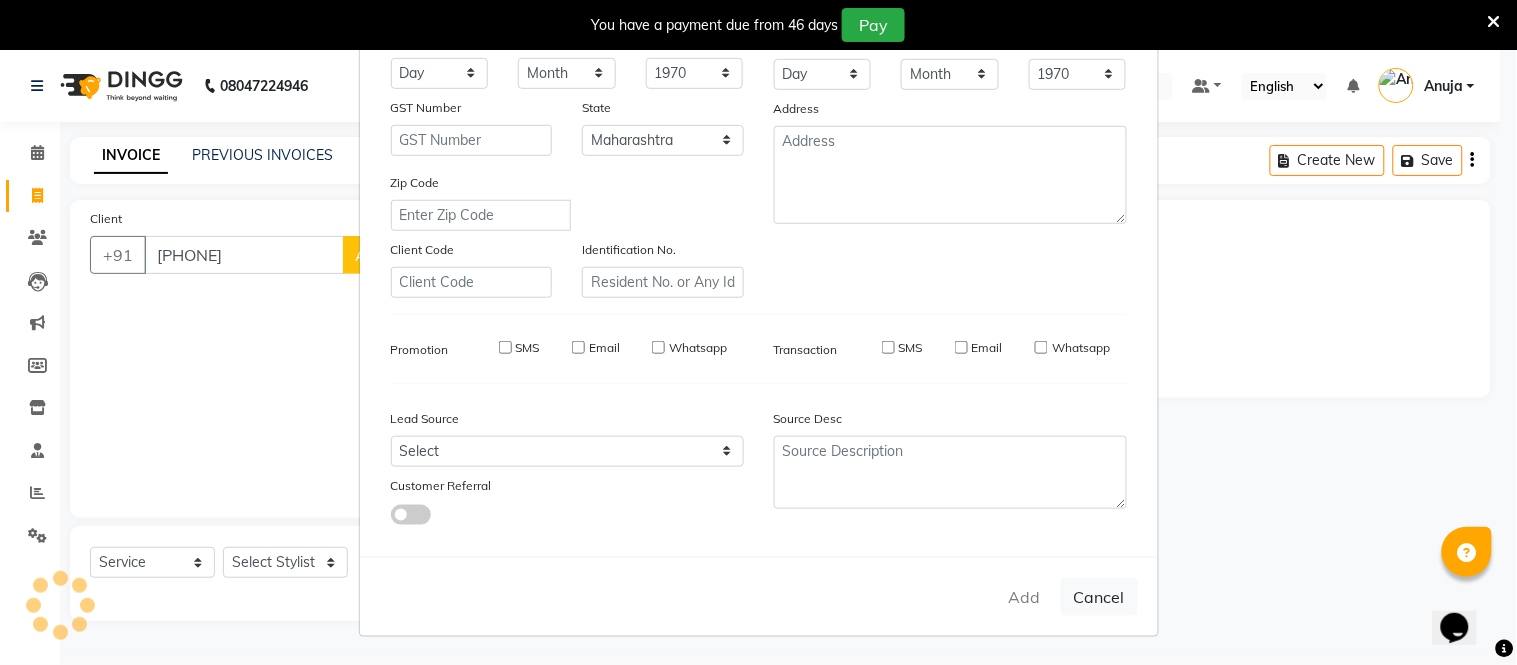 type 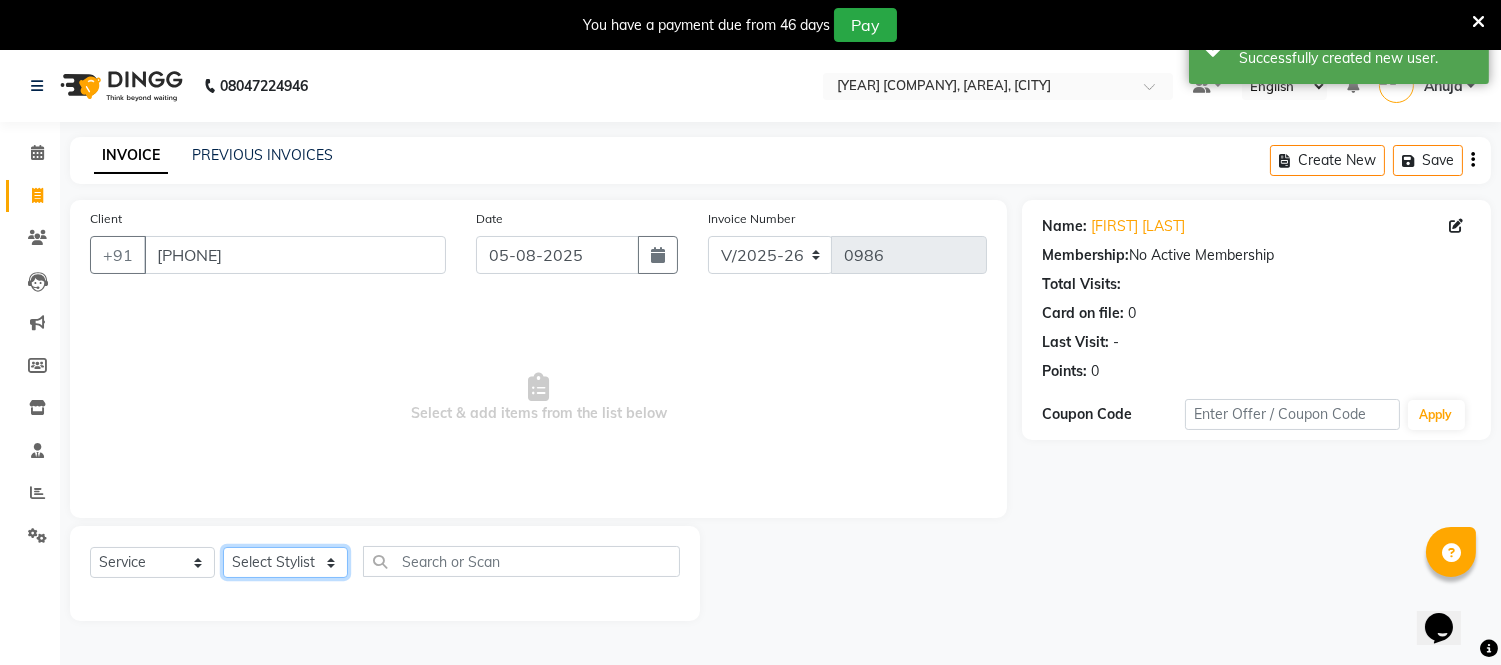click on "Select Stylist Anuja Chetan Ambekar Mayur omkar  Pallavi Wali Rakhi Mandal  Shanti Palkonda Training Department" 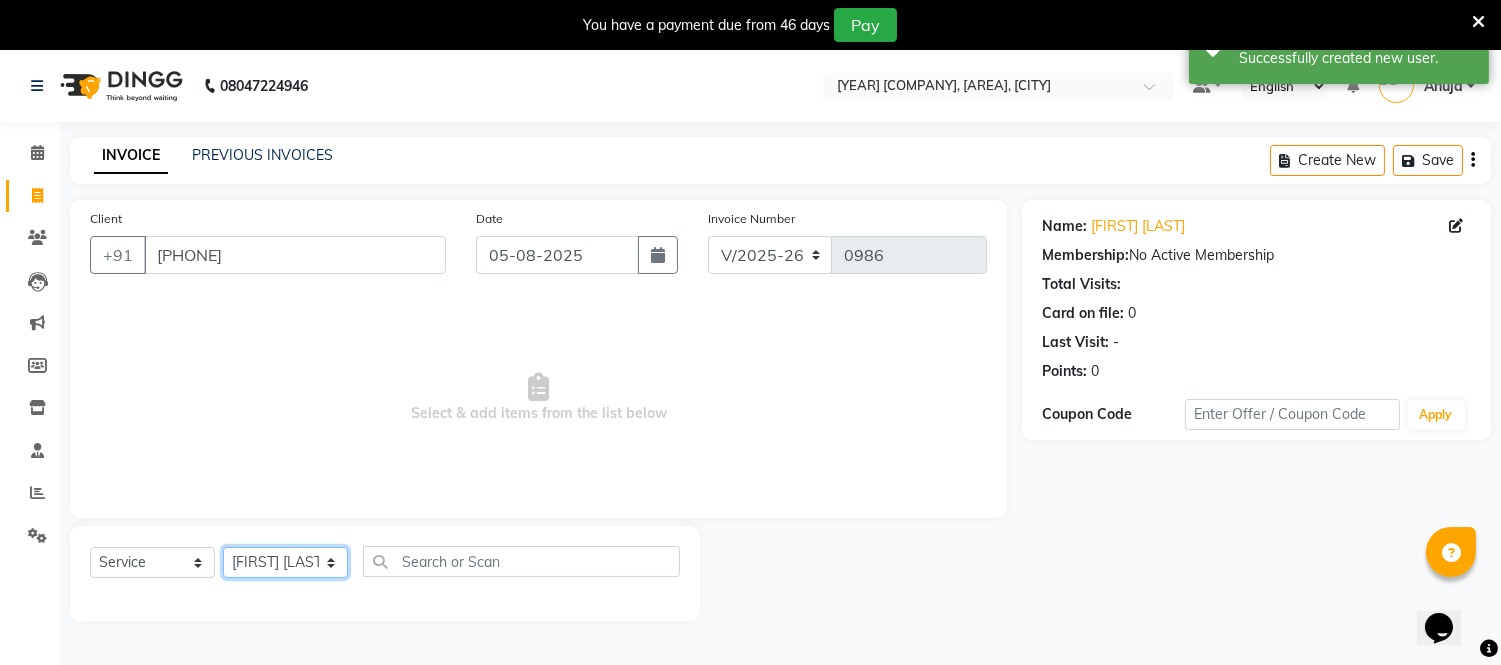 click on "Select Stylist Anuja Chetan Ambekar Mayur omkar  Pallavi Wali Rakhi Mandal  Shanti Palkonda Training Department" 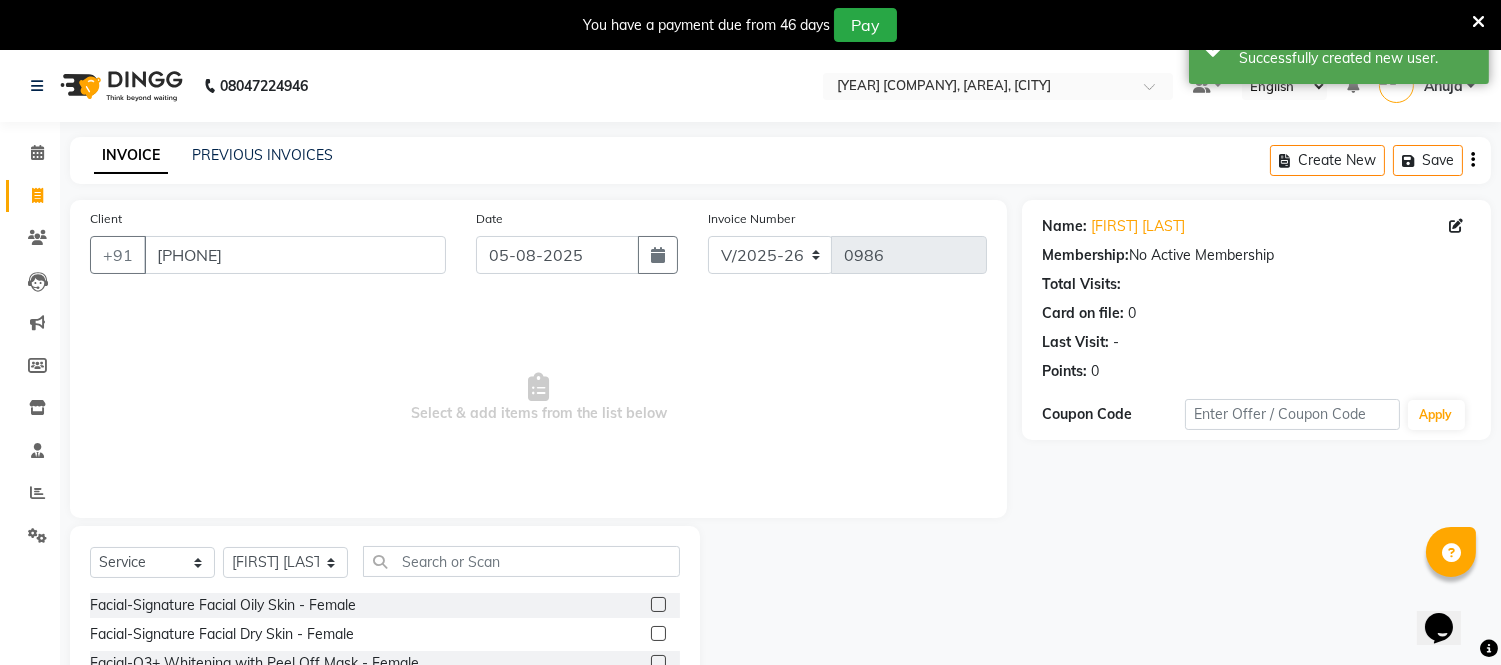 click on "Select  Service  Product  Membership  Package Voucher Prepaid Gift Card  Select Stylist [FIRST] [FIRST] [FIRST] [FIRST]  [FIRST] [LAST] [FIRST] [LAST]  Training Department Facial-Signature Facial Oily Skin - Female  Facial-Signature Facial Dry Skin - Female  Facial-O3+ Whitening with Peel Off Mask - Female  Facial-O3+ Seaweed with Peel Off Mask - Female  Facial-O3+ Whitening without Peel Off Mask-Female  Facial-O3+ Seaweed without Peel Off Mask - Femal  facial-Richfeel Skin whitening Facial - Female  Facial-Raaga Professional Facial- Dry Skin - Female  Facial-Raaga Professional Facial- Oily Skin - Female  Facial-Hydra Facial - Female  Facial-Kanpeki Gensyl  Facial Oily Skin - Female  Facial-Kanpeki Gensyl  Facial Dry Skin - Female  Facial-Signature Facial Oily Skin - Male  Facial-Signature Facial Dry Skin - Male  Facial-O3+ Whitening with Peel Off Mask - Male  Facial-O3+ Seaweed with Peel Off Mask - Male  Facial-O3+ Whitening without Peel Off Mask - Male  Facial-Hydra Facial - Male  De-tan Hand" 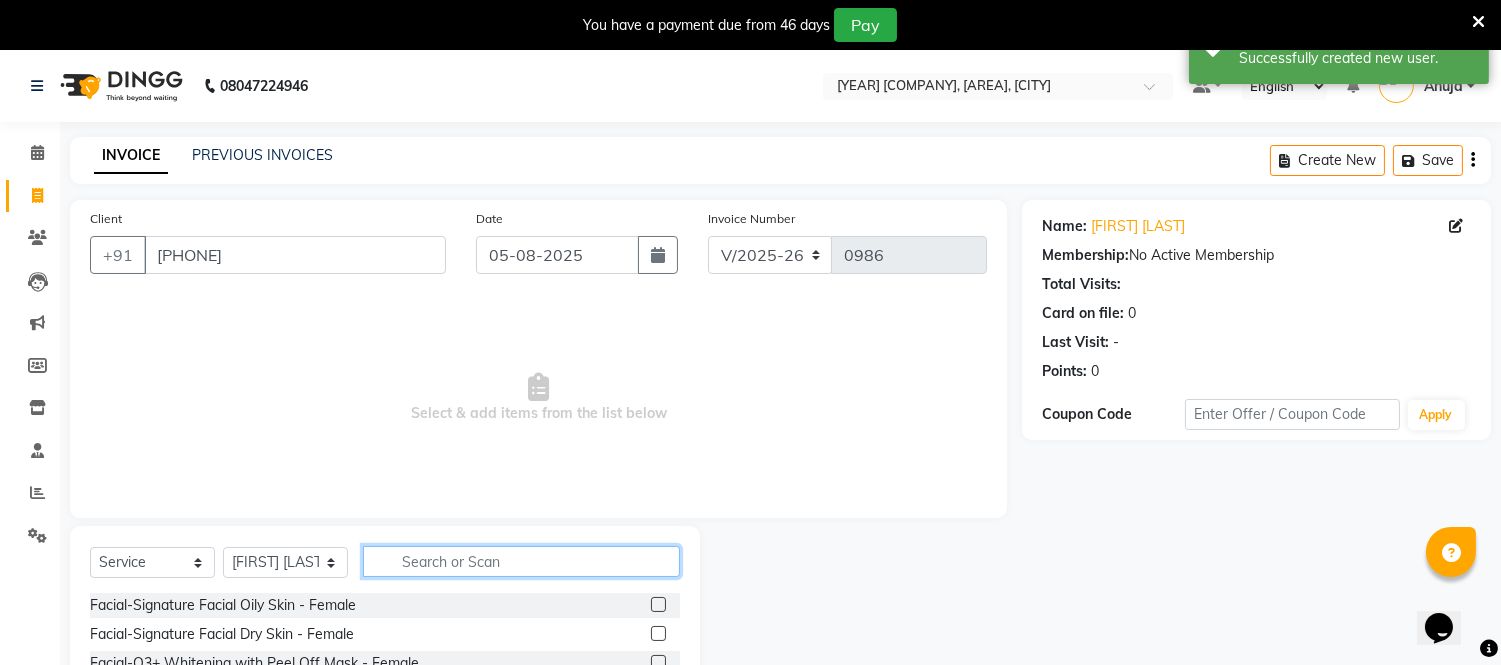 click 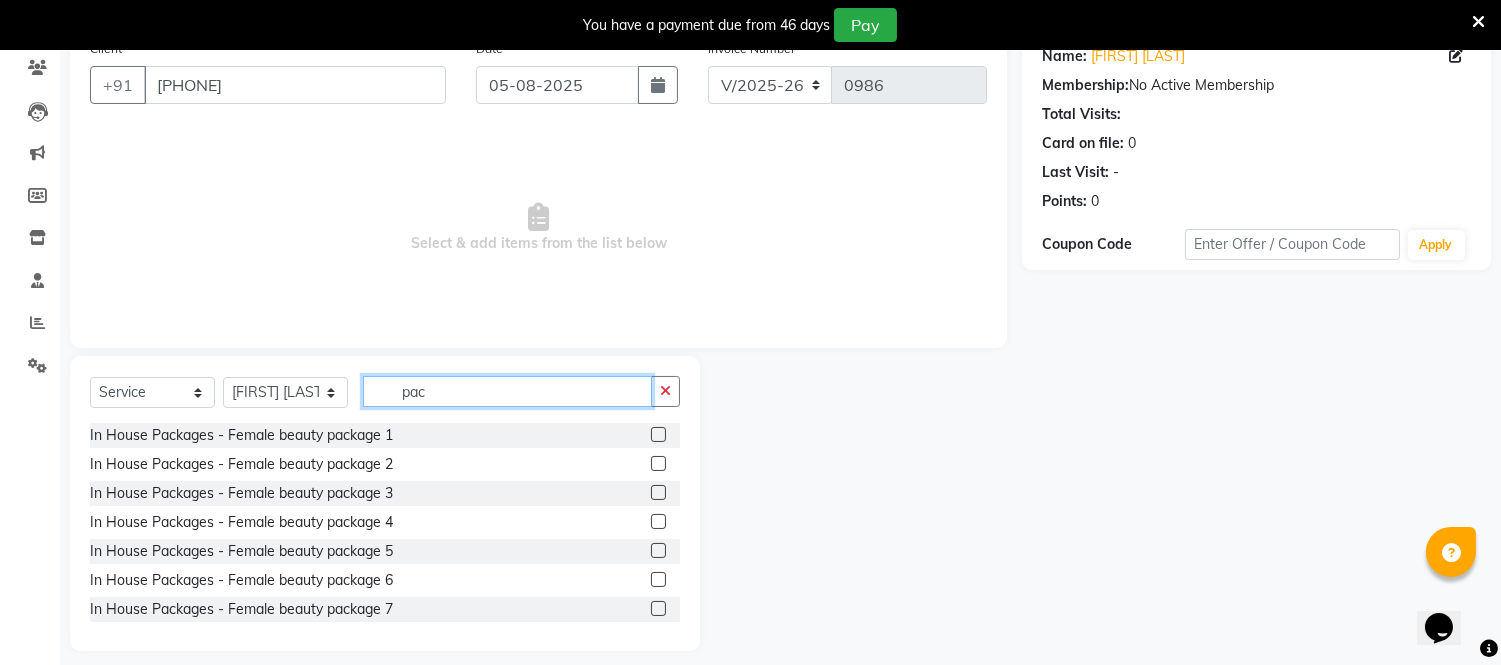 scroll, scrollTop: 185, scrollLeft: 0, axis: vertical 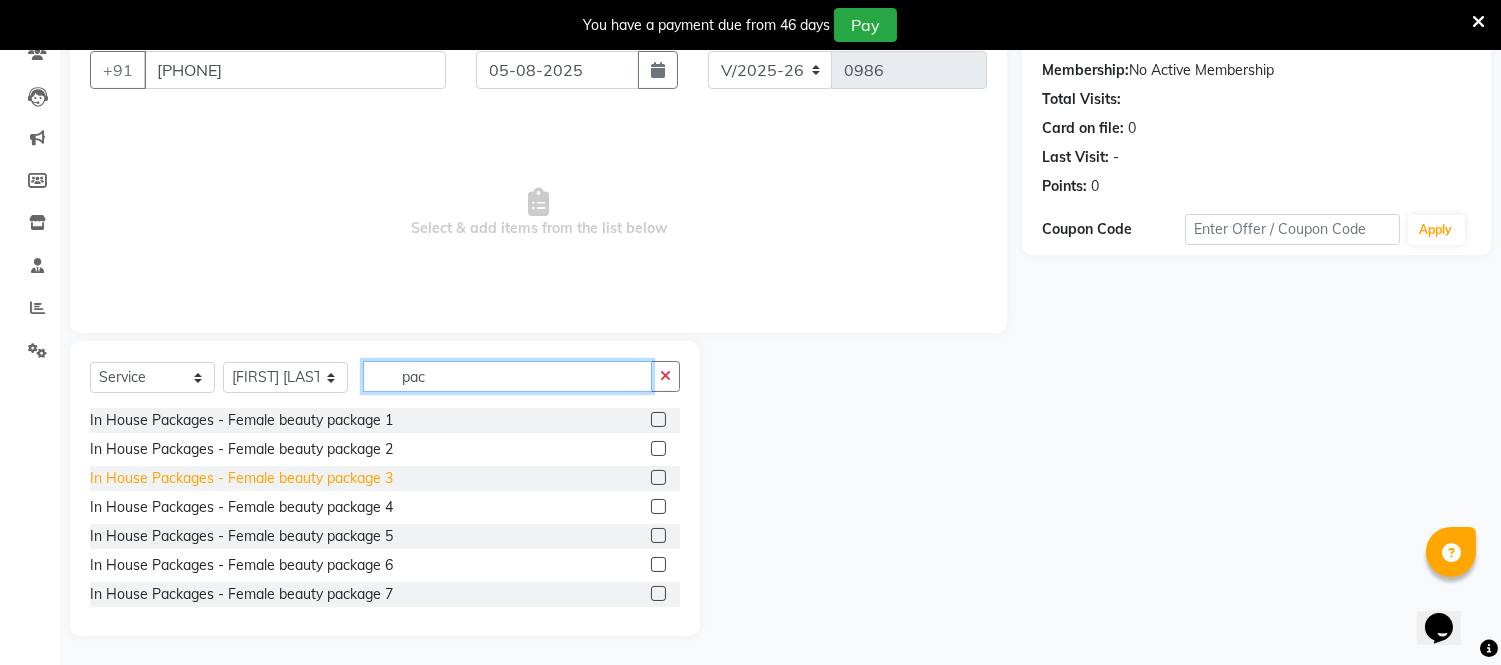 type on "pac" 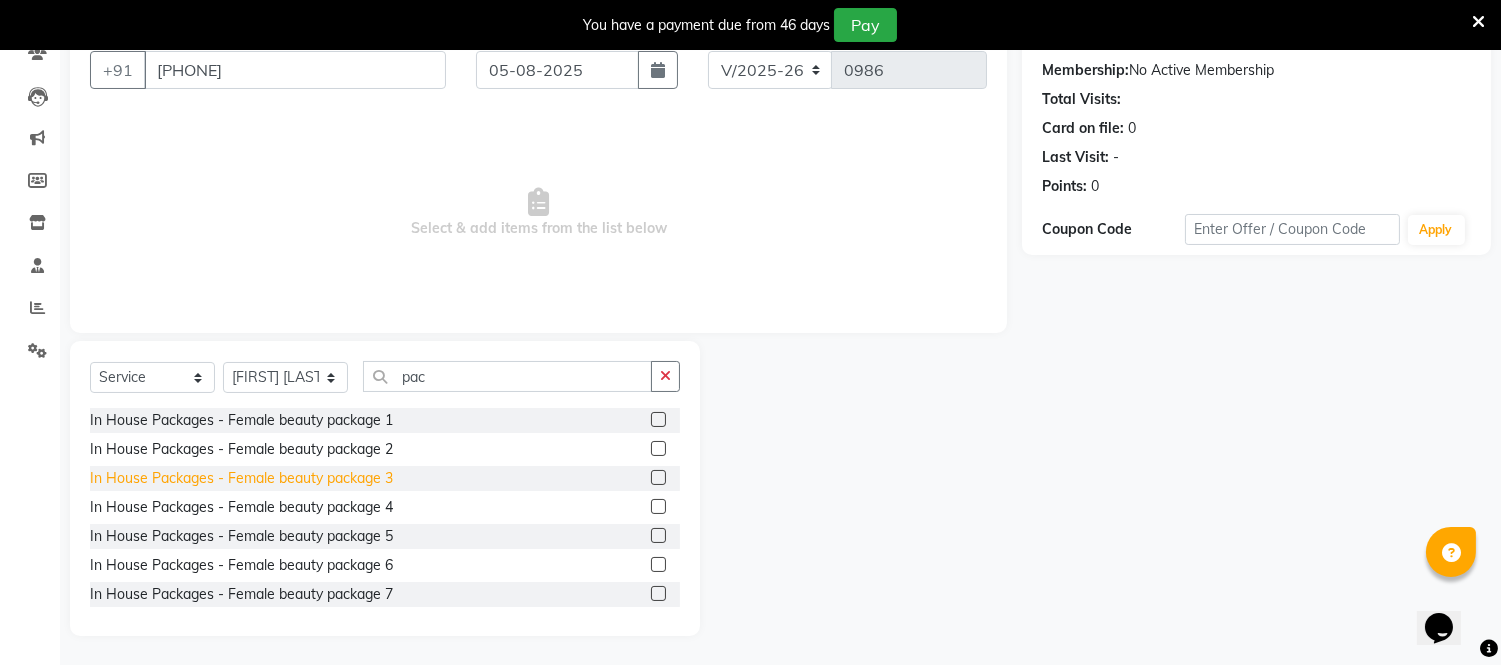 click on "In House Packages - Female beauty package 3" 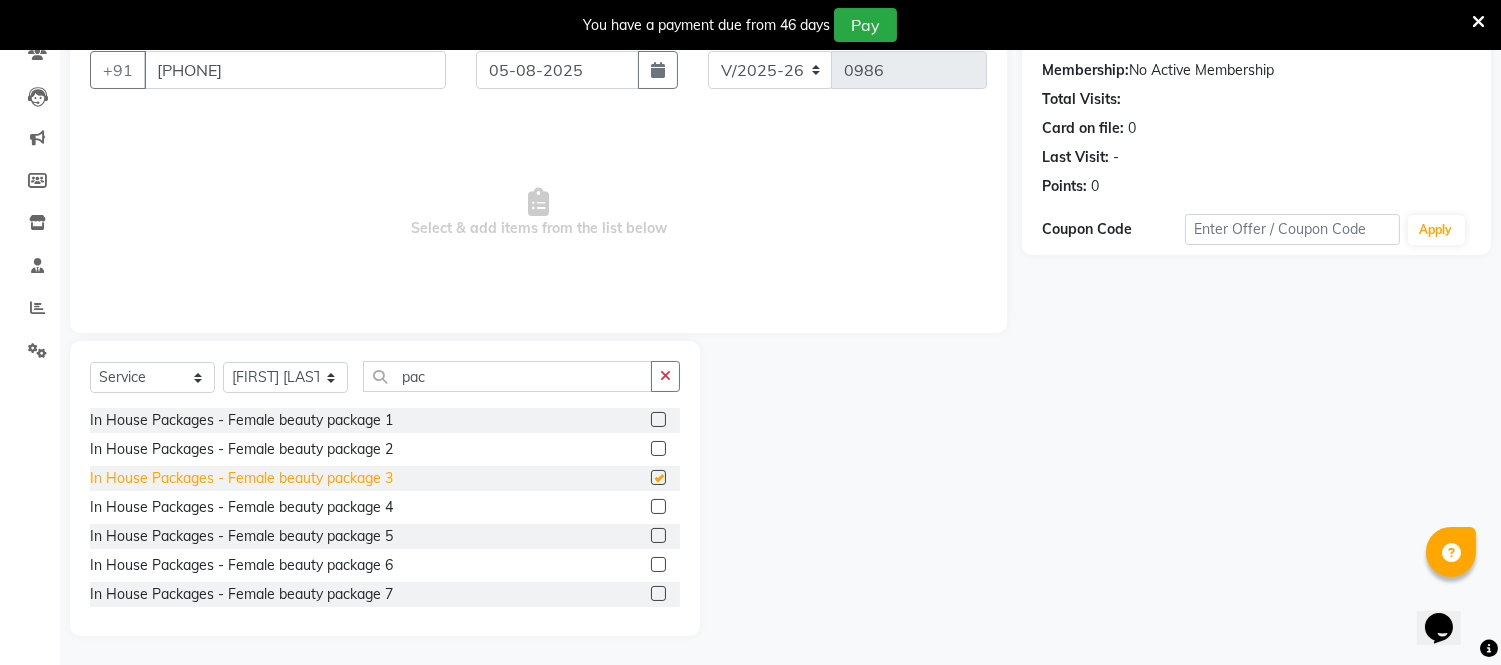 checkbox on "false" 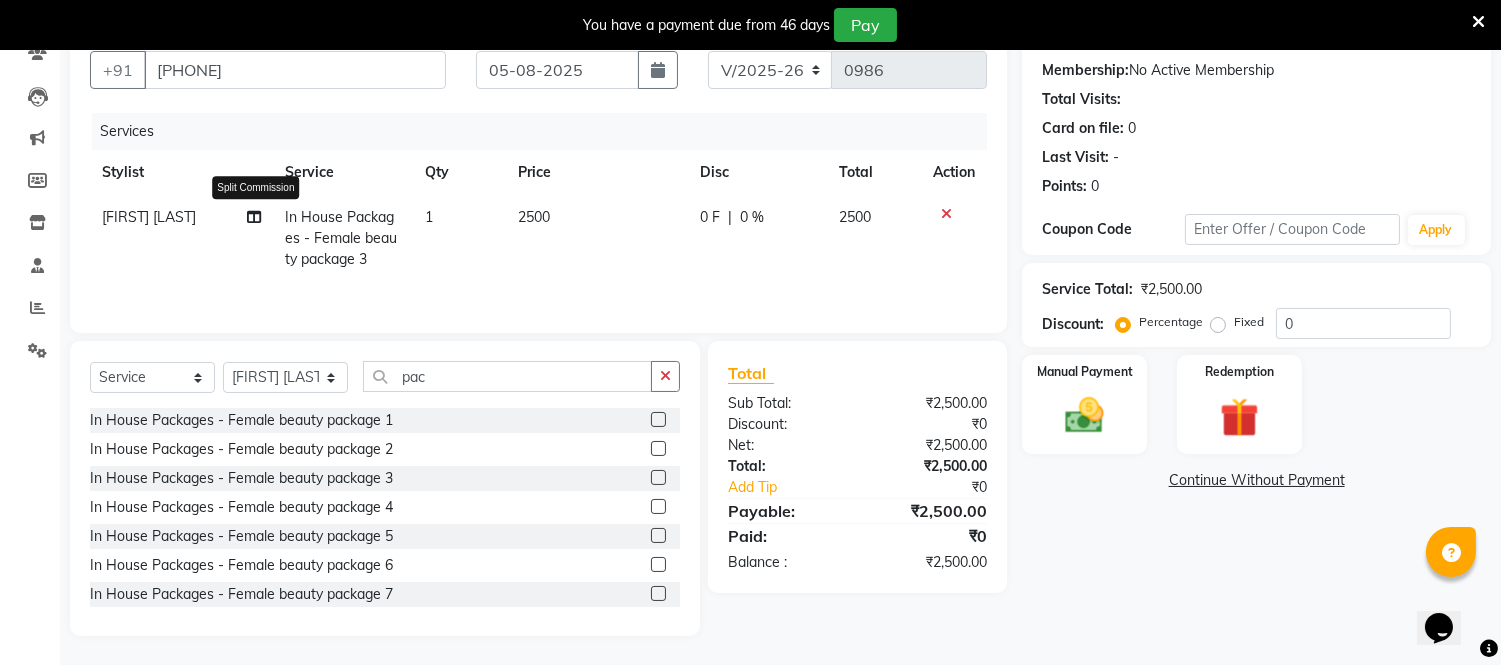 click 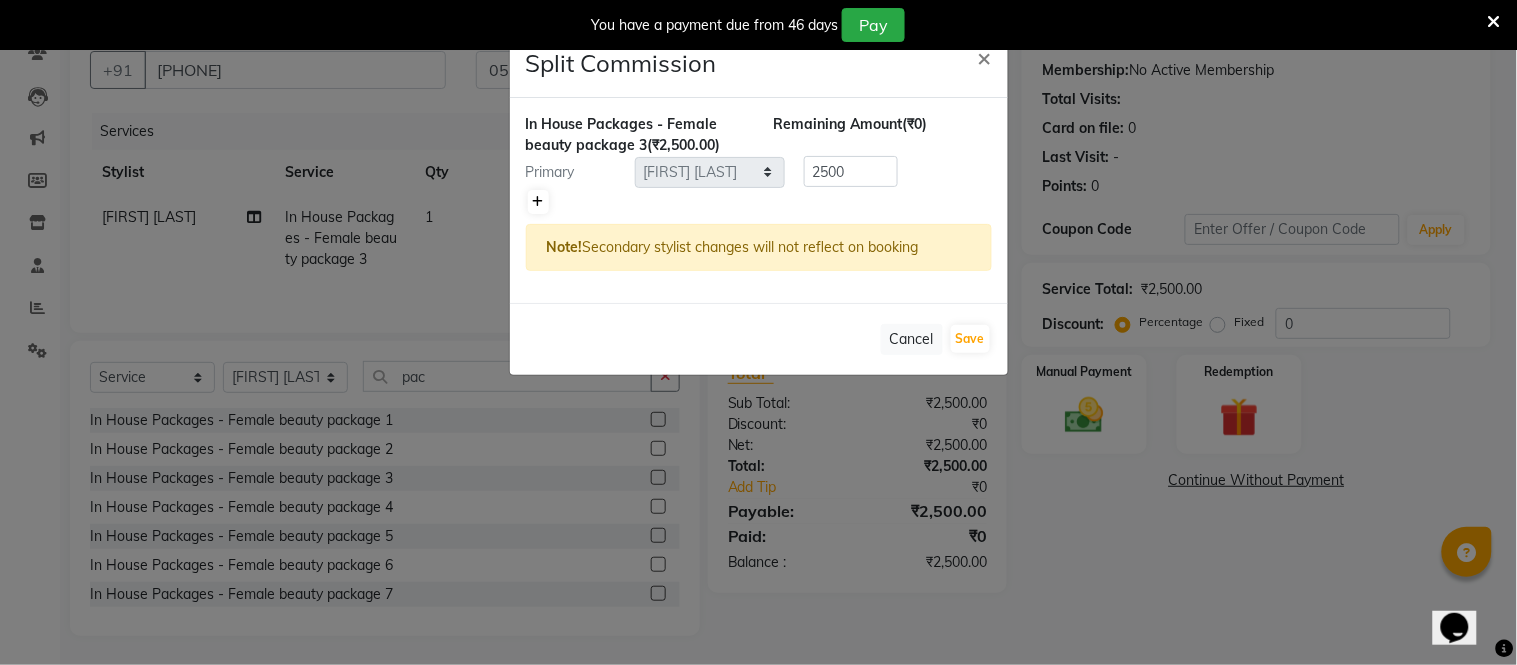click 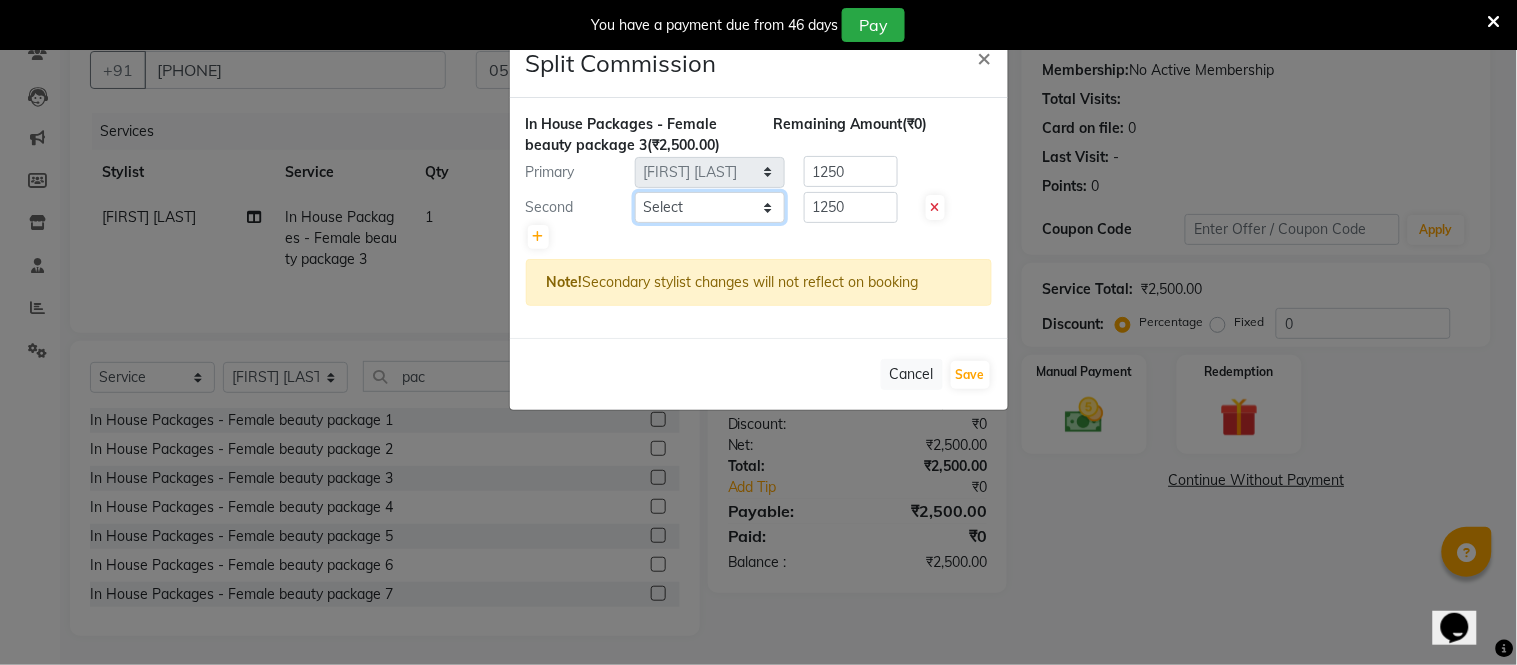 click on "Select  Anuja   Chetan Ambekar   Mayur   omkar    Pallavi Wali   Rakhi Mandal    Shanti Palkonda   Training Department" 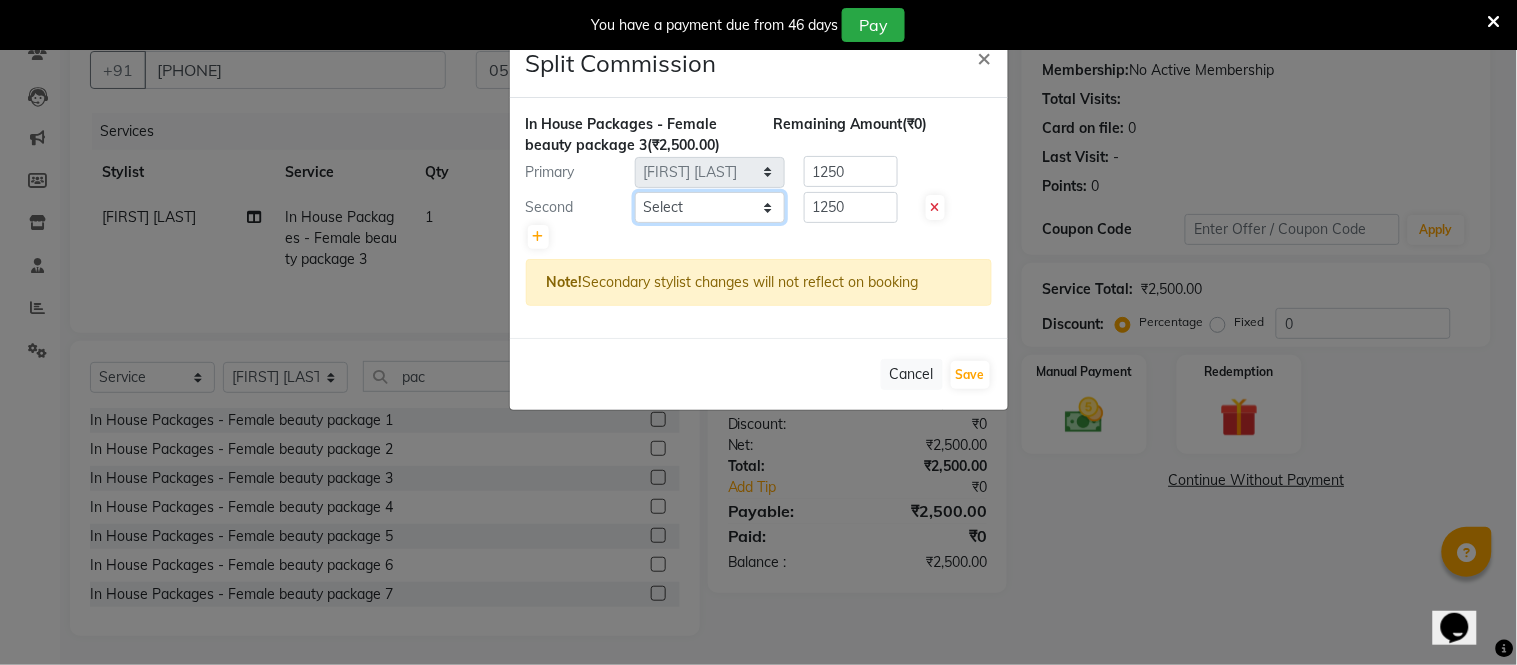 select on "84511" 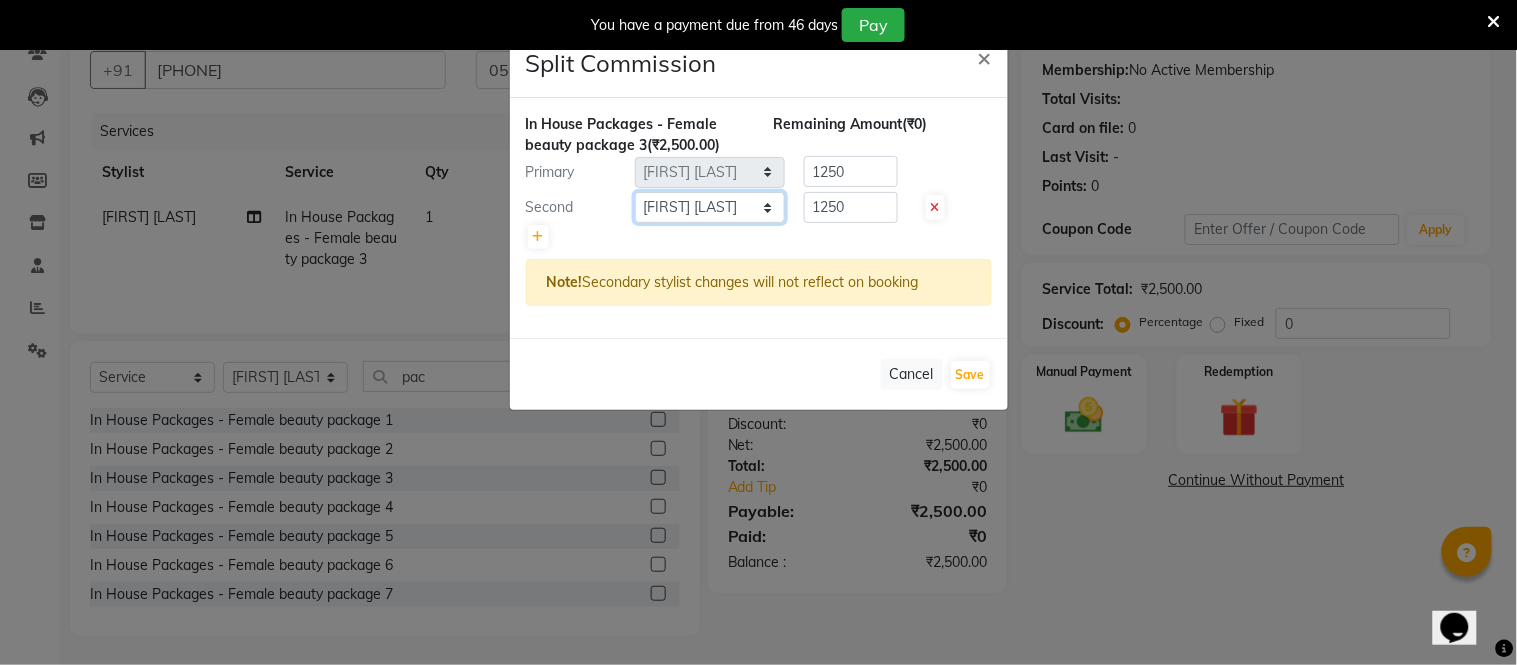 click on "Select  Anuja   Chetan Ambekar   Mayur   omkar    Pallavi Wali   Rakhi Mandal    Shanti Palkonda   Training Department" 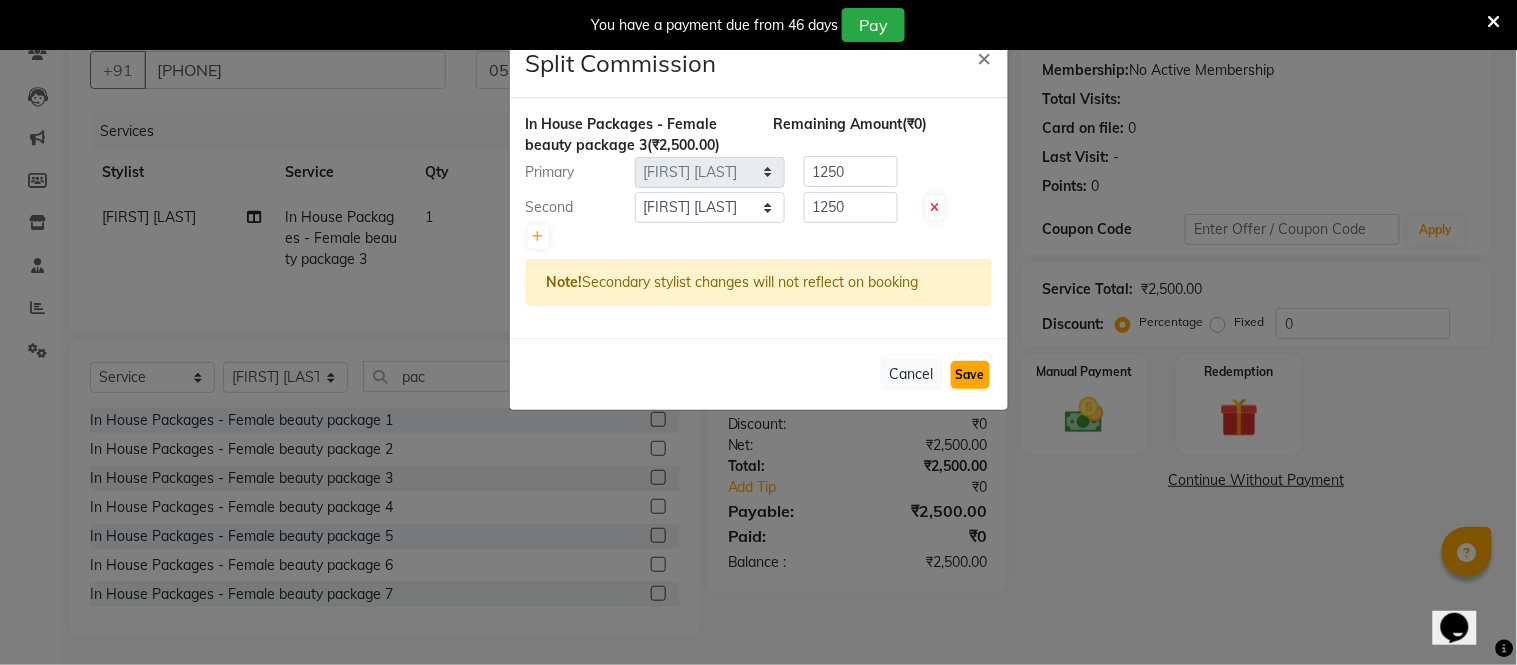 click on "Save" 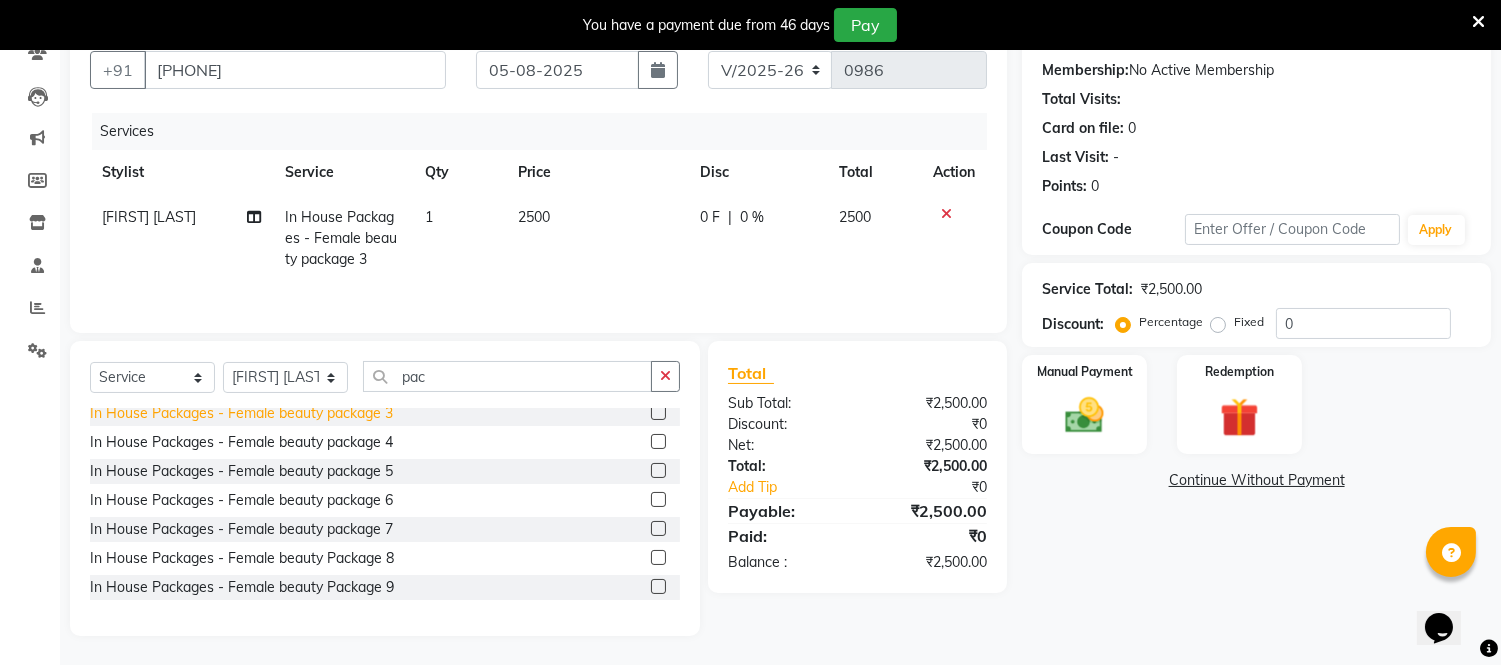 scroll, scrollTop: 0, scrollLeft: 0, axis: both 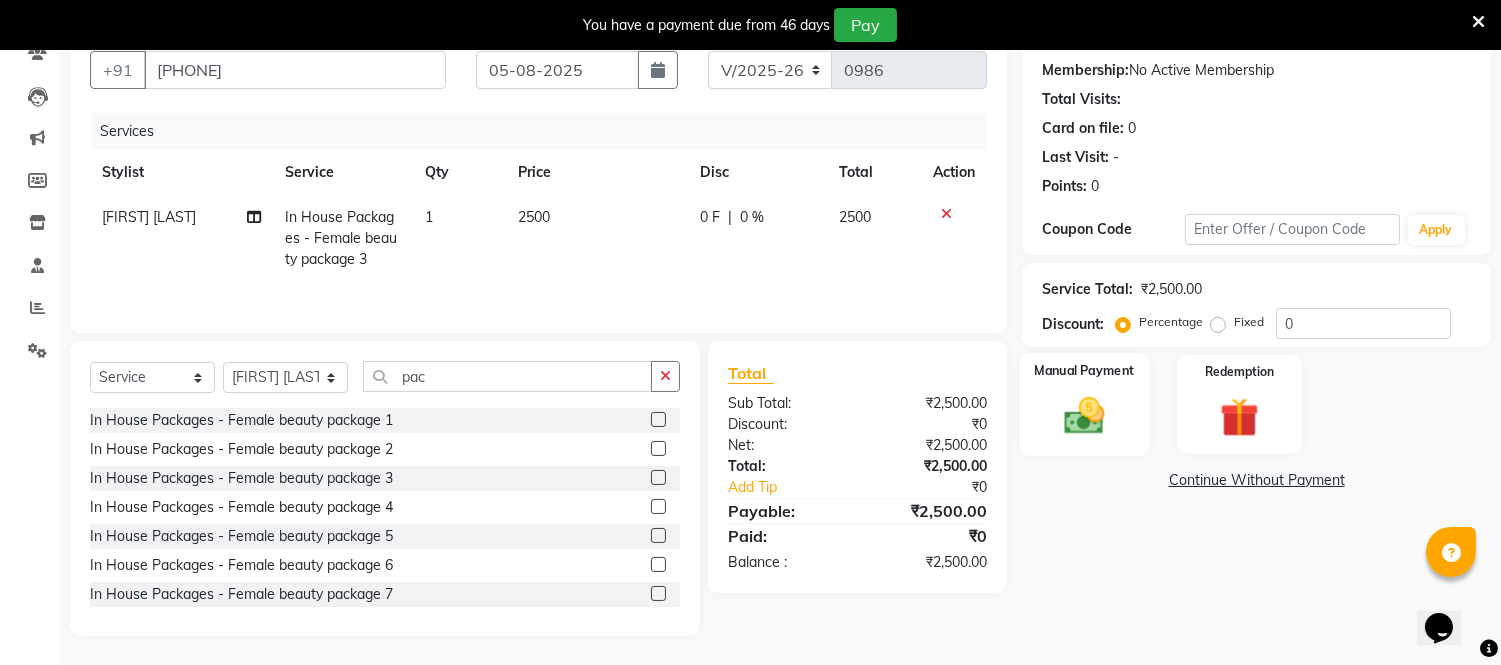 click 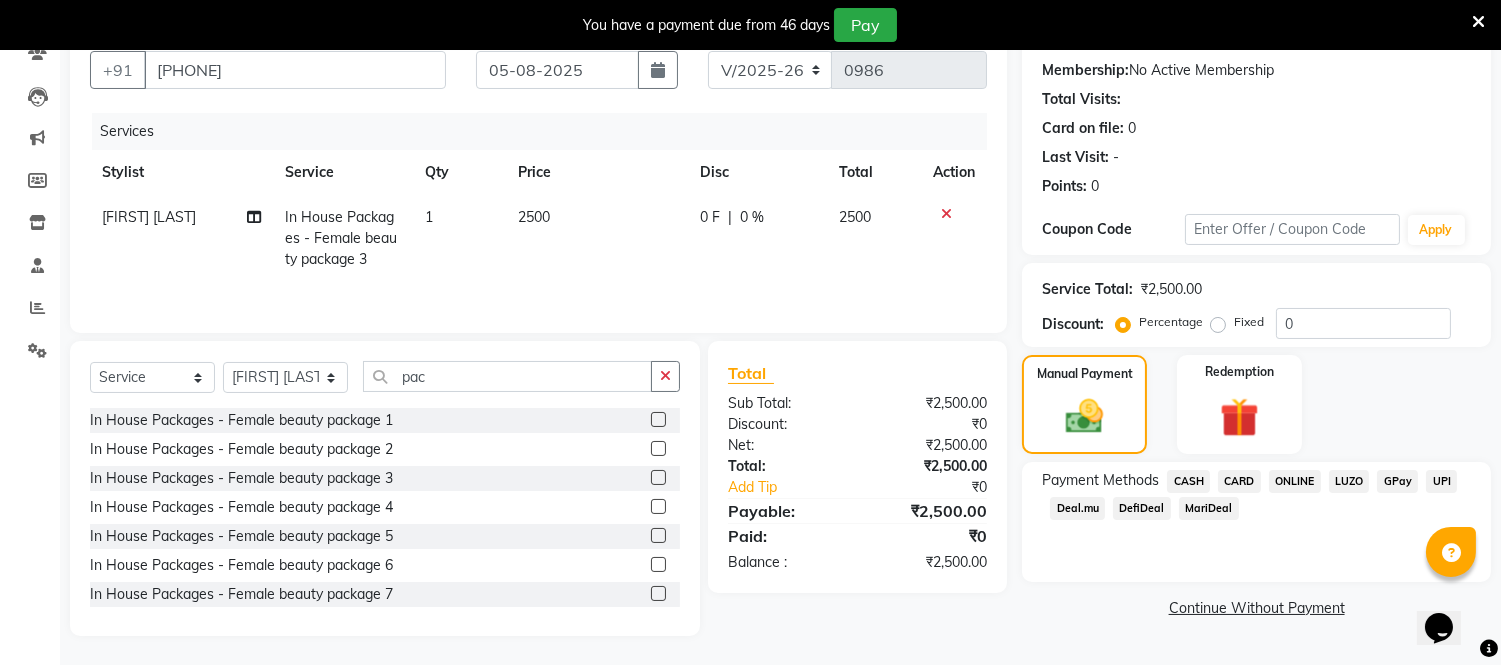 click on "CASH" 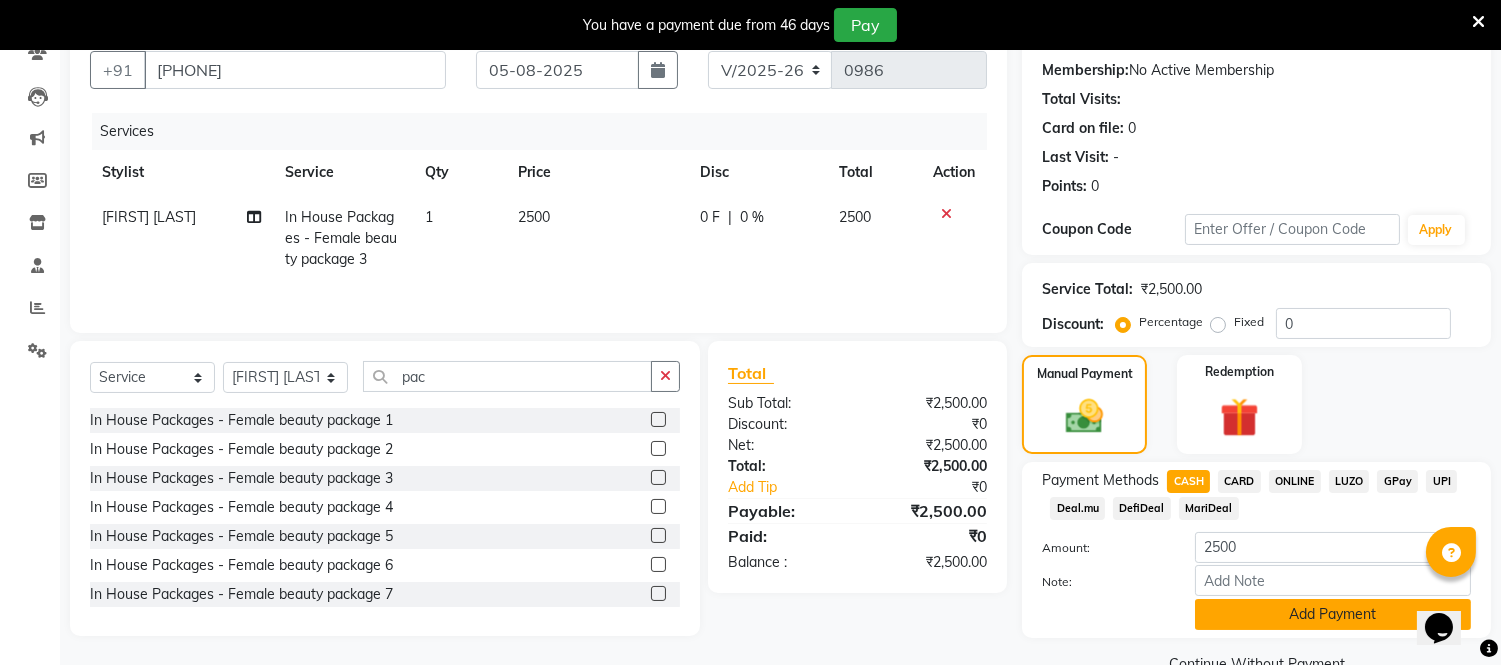 click on "Add Payment" 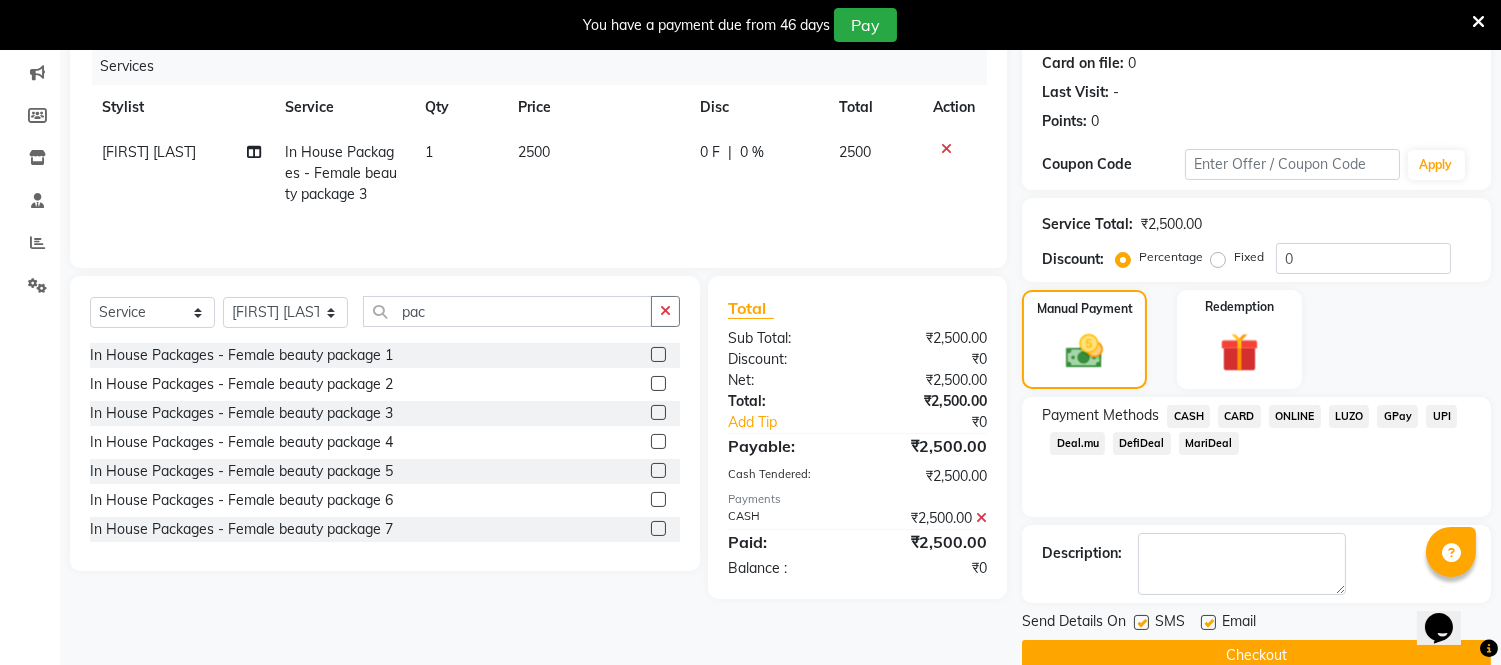 scroll, scrollTop: 284, scrollLeft: 0, axis: vertical 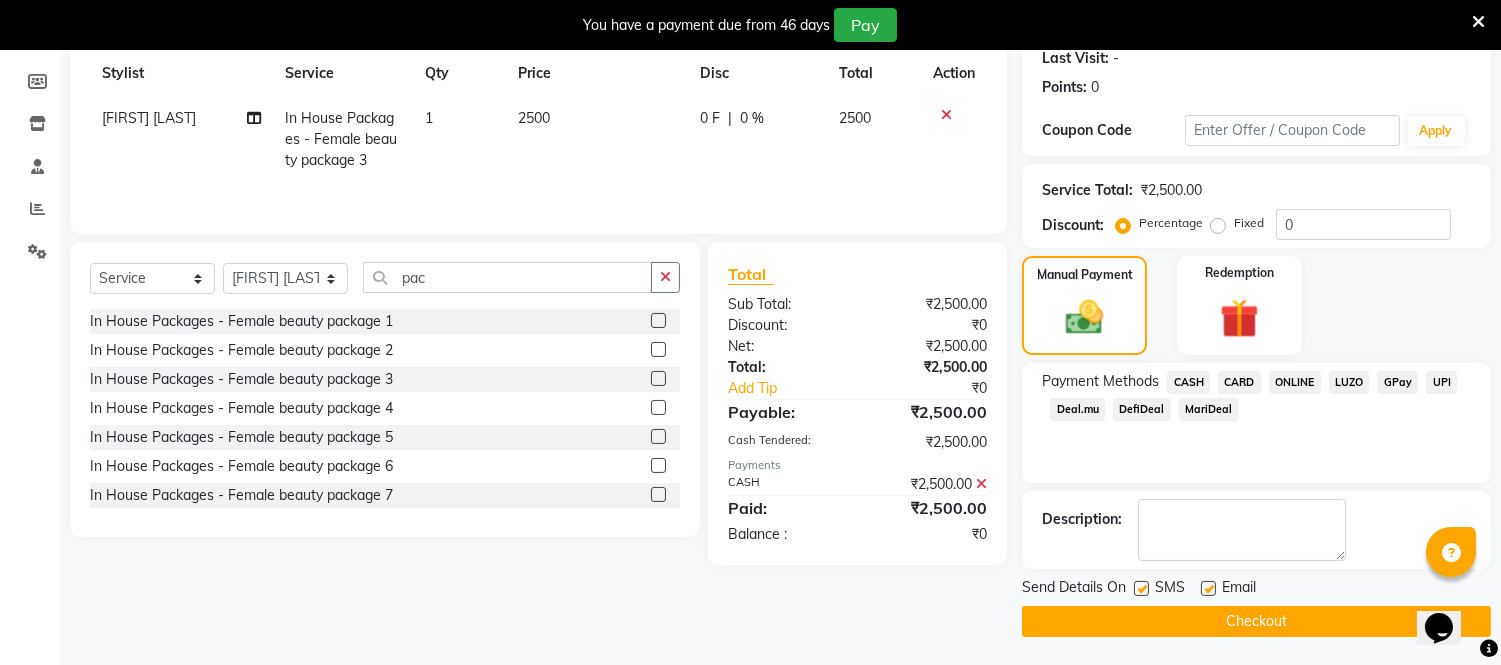 click 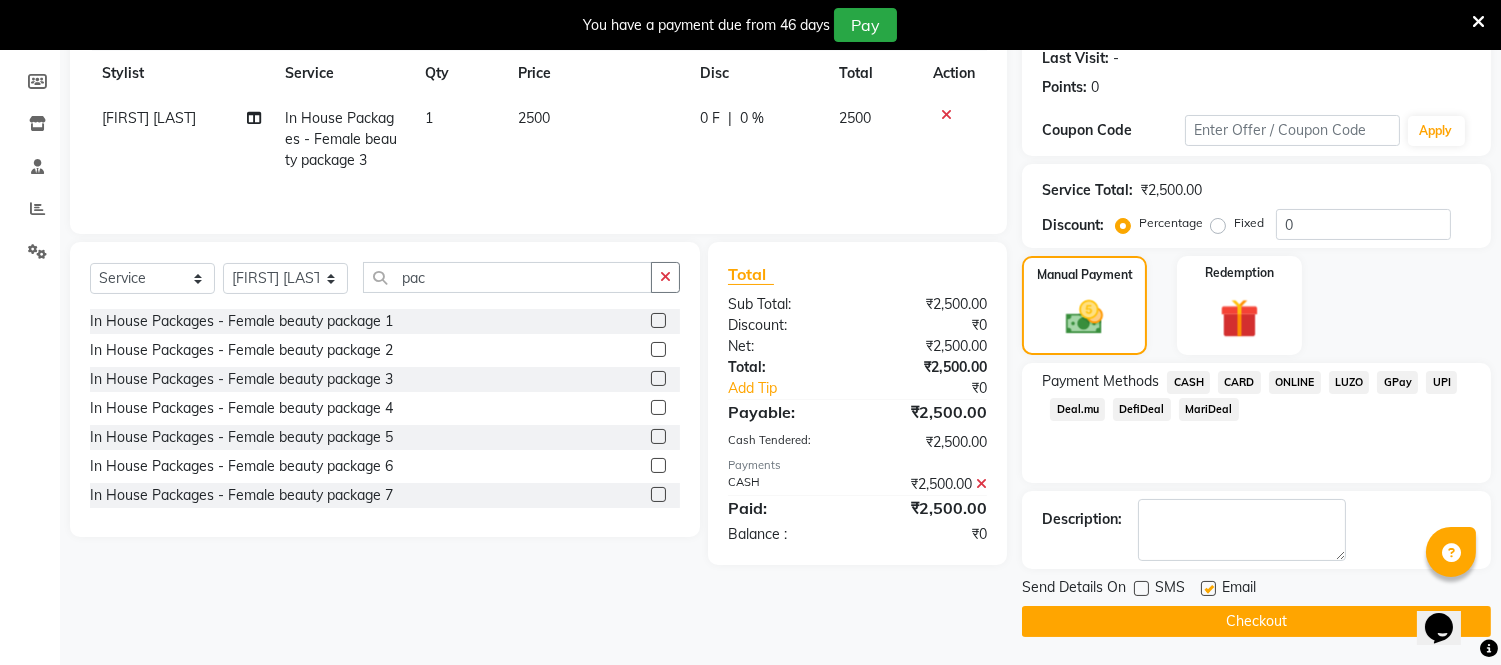 click 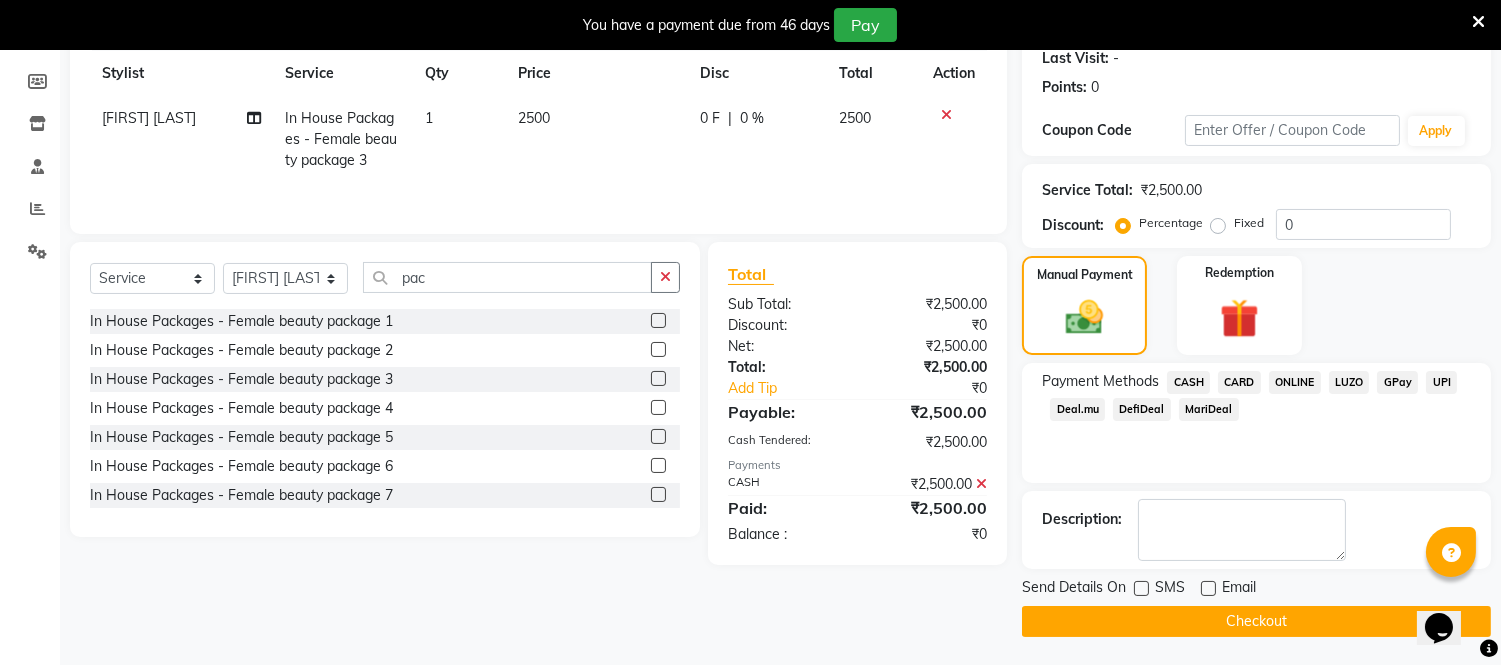 click on "Checkout" 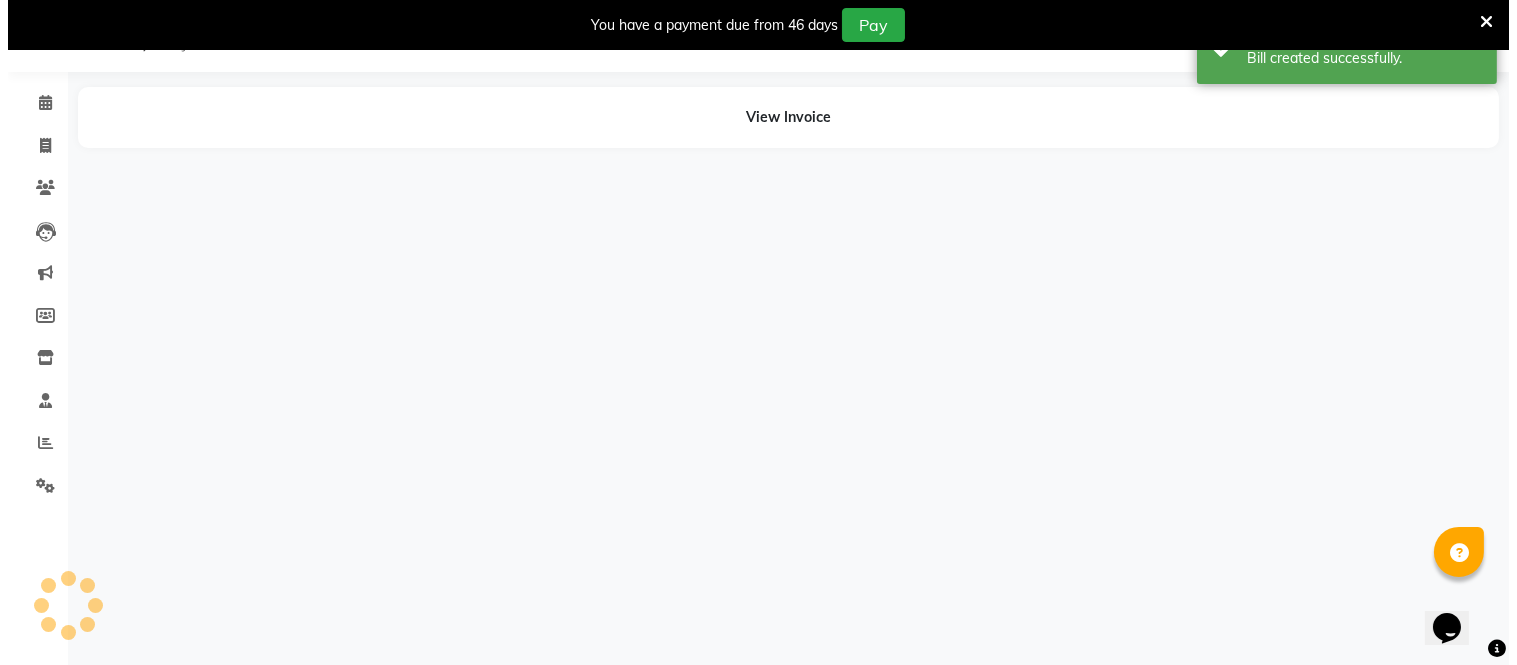 scroll, scrollTop: 50, scrollLeft: 0, axis: vertical 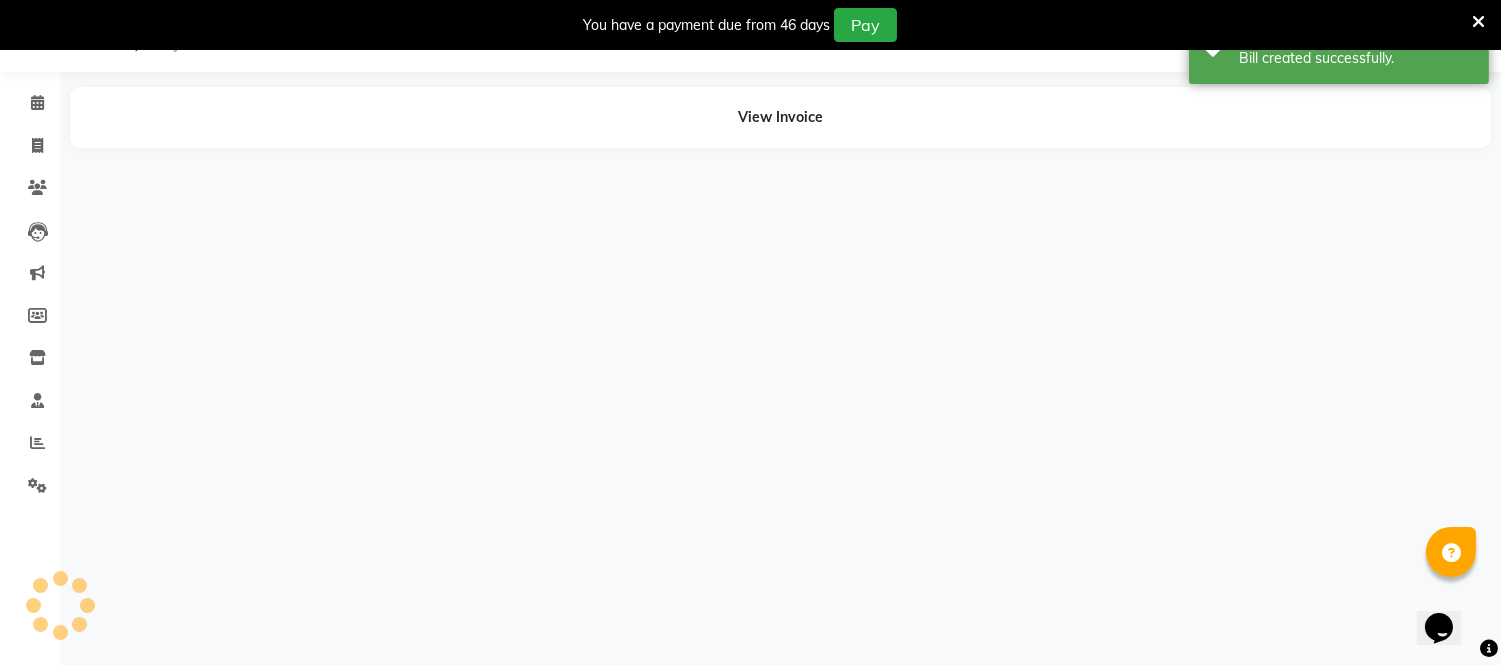 select on "59137" 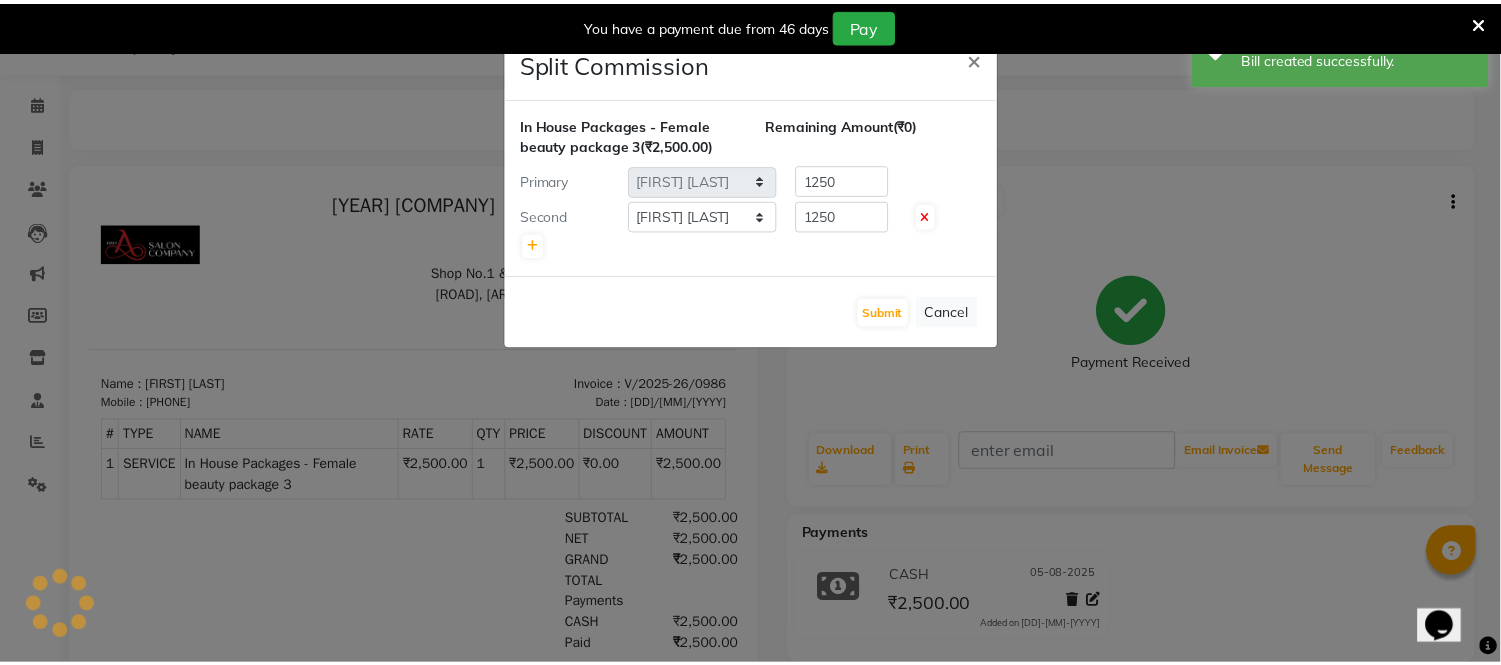 scroll, scrollTop: 0, scrollLeft: 0, axis: both 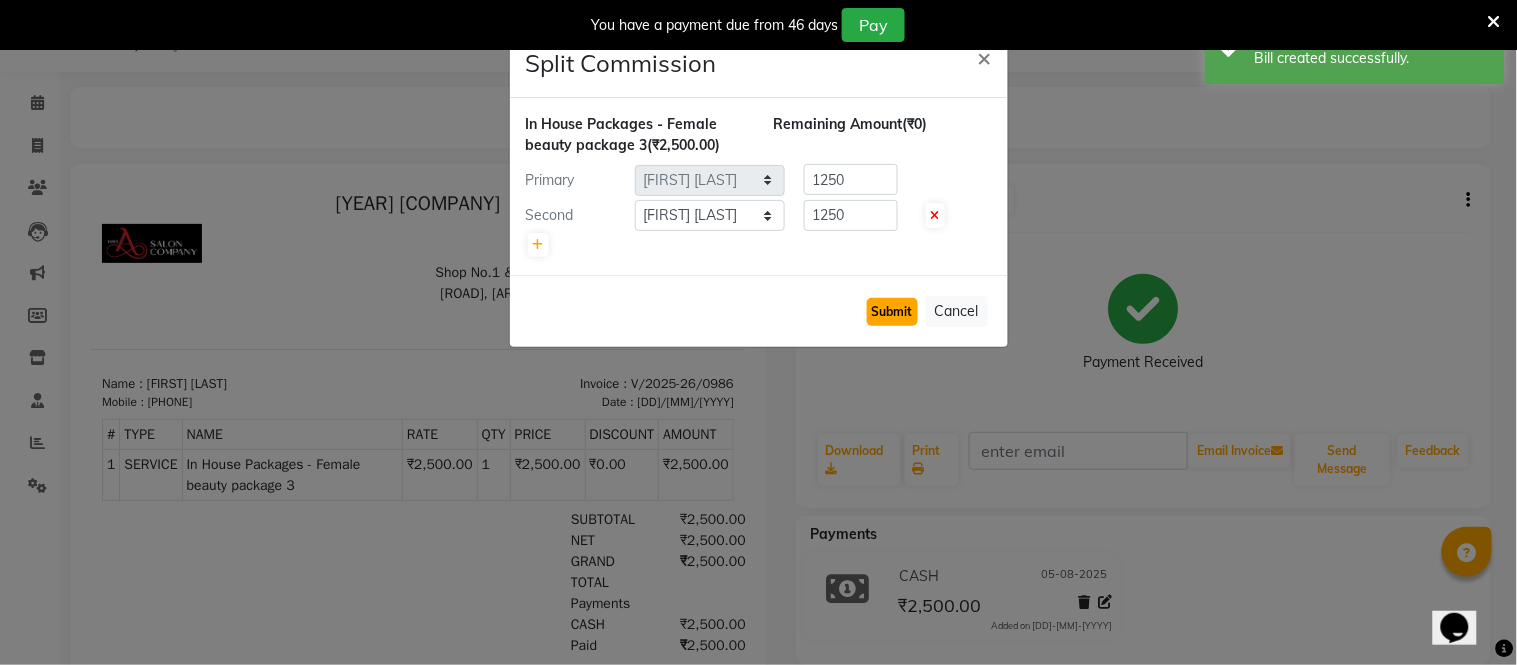 click on "Submit" 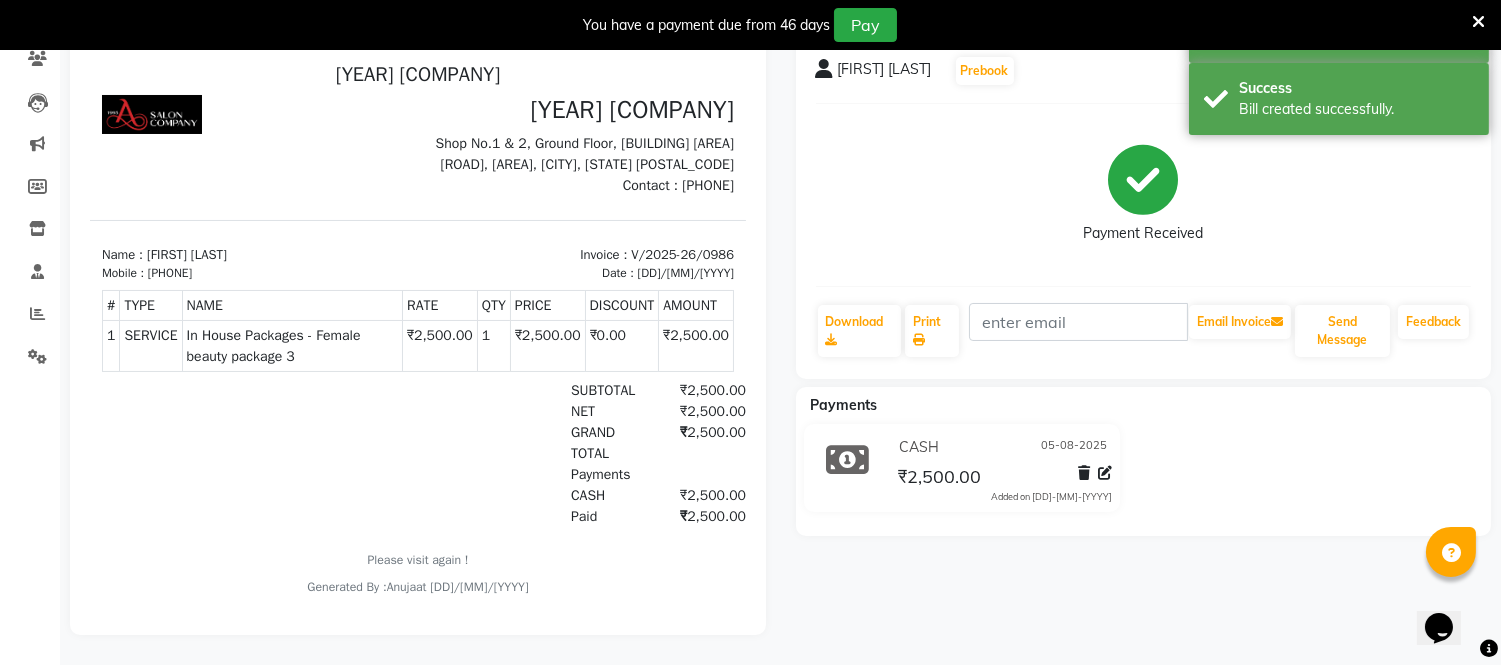scroll, scrollTop: 194, scrollLeft: 0, axis: vertical 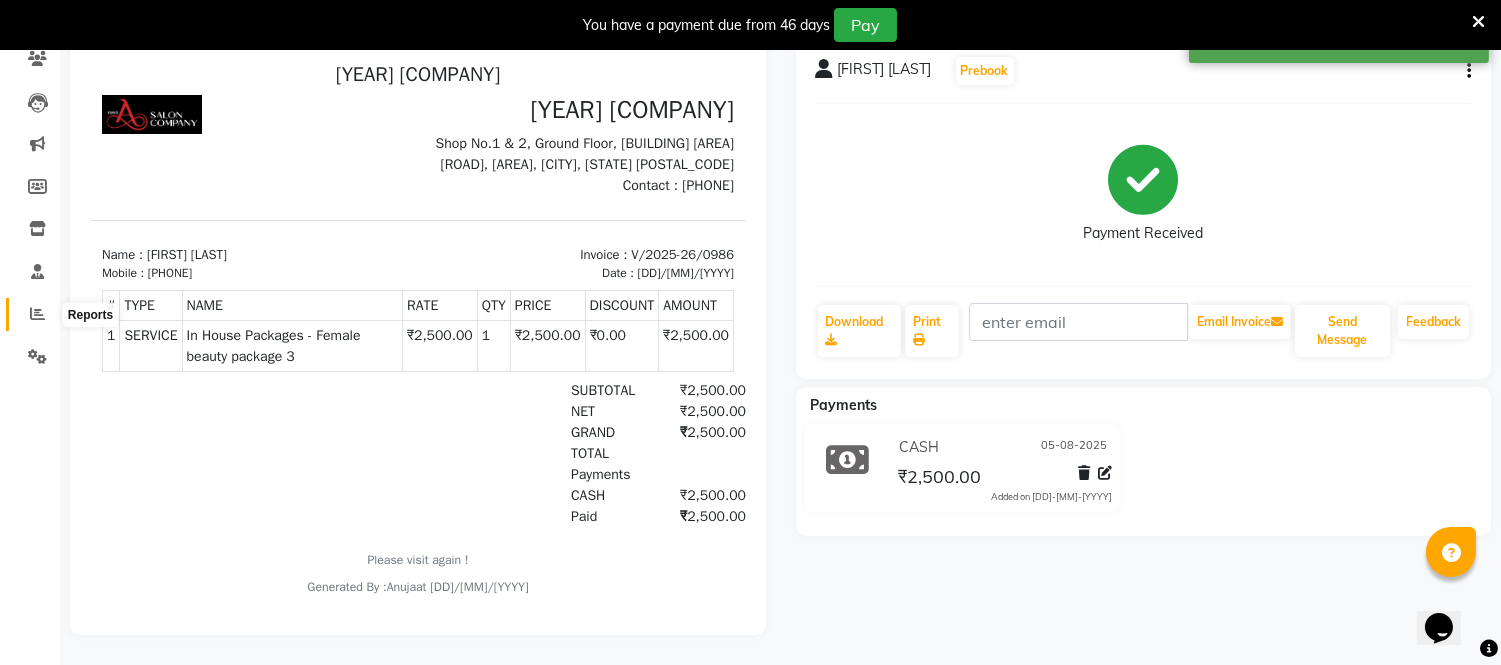 click 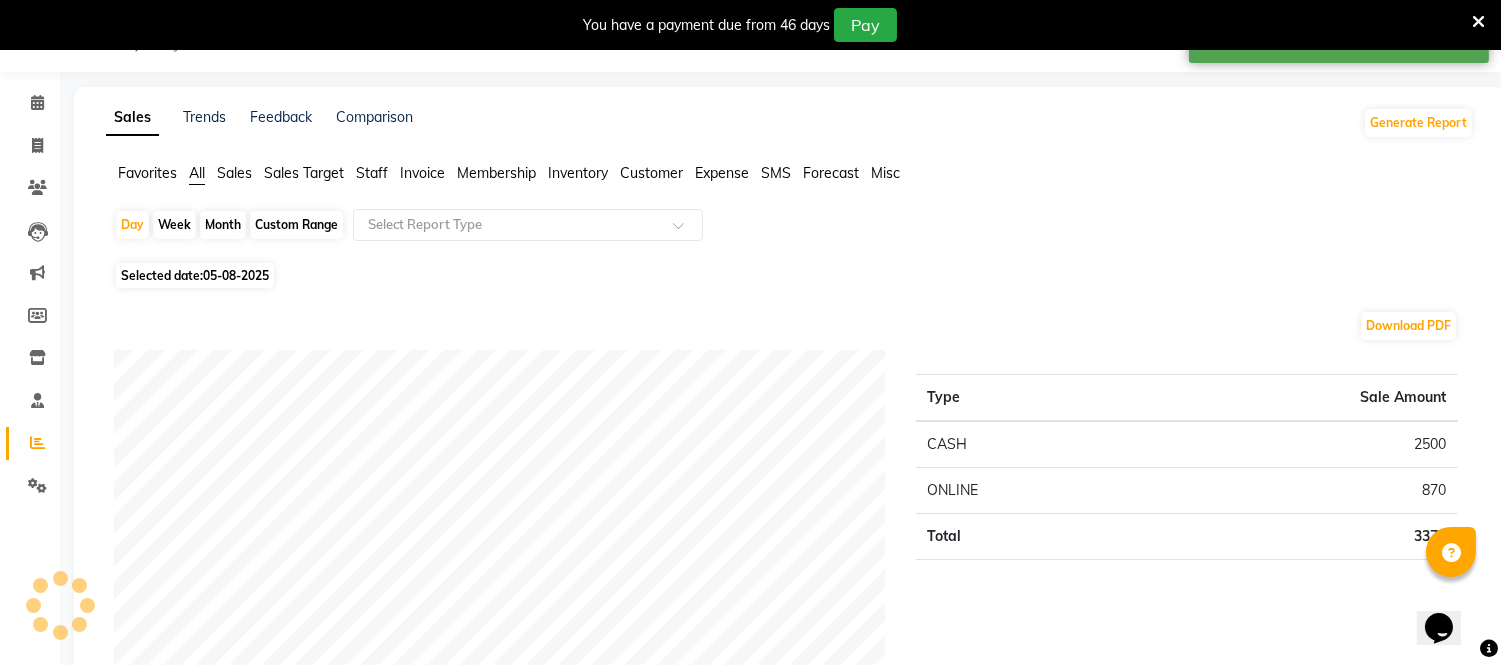 scroll, scrollTop: 194, scrollLeft: 0, axis: vertical 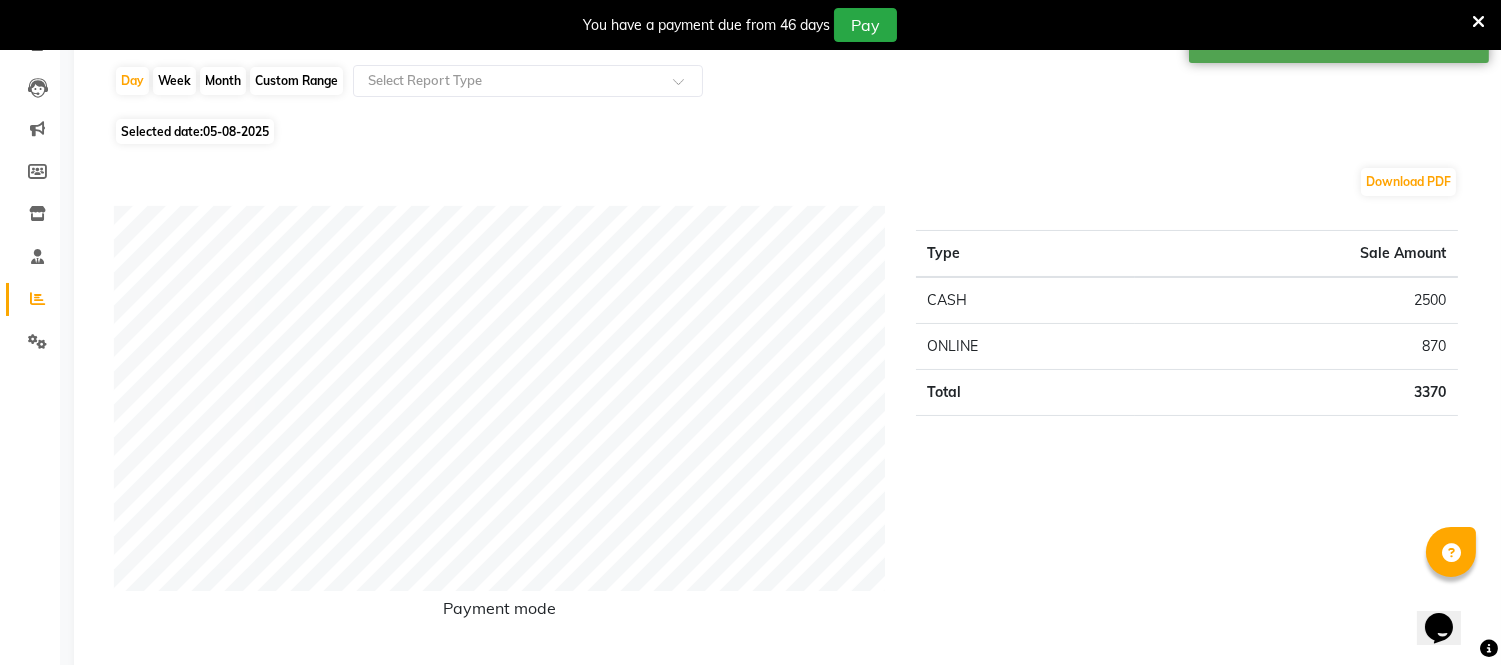 click on "Week" 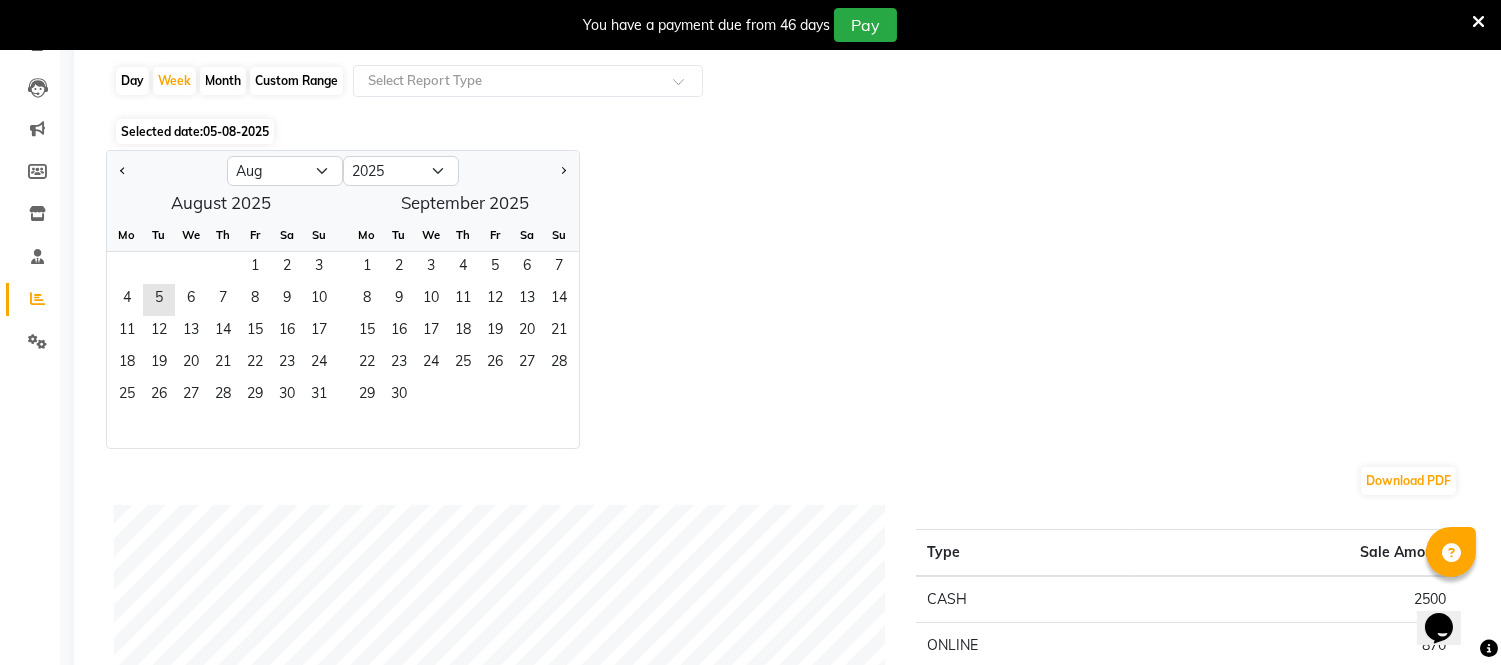 click on "Month" 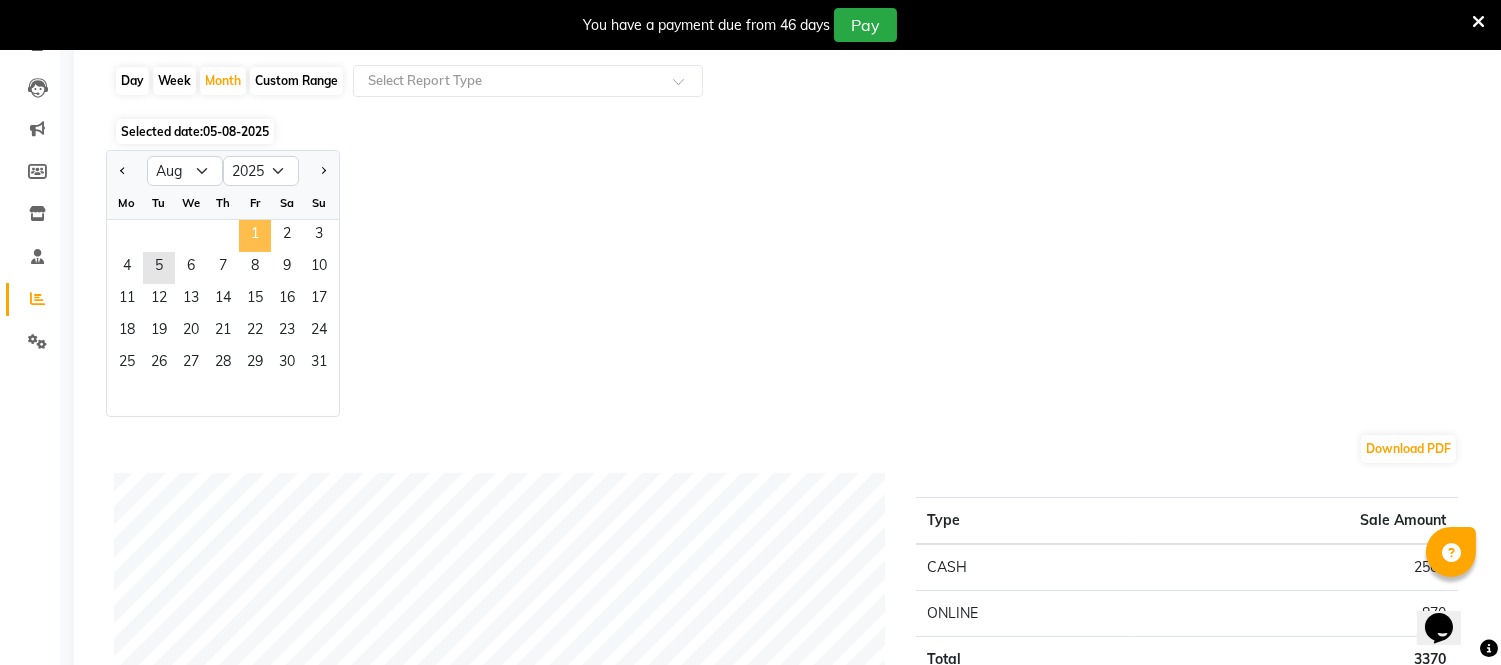 click on "1" 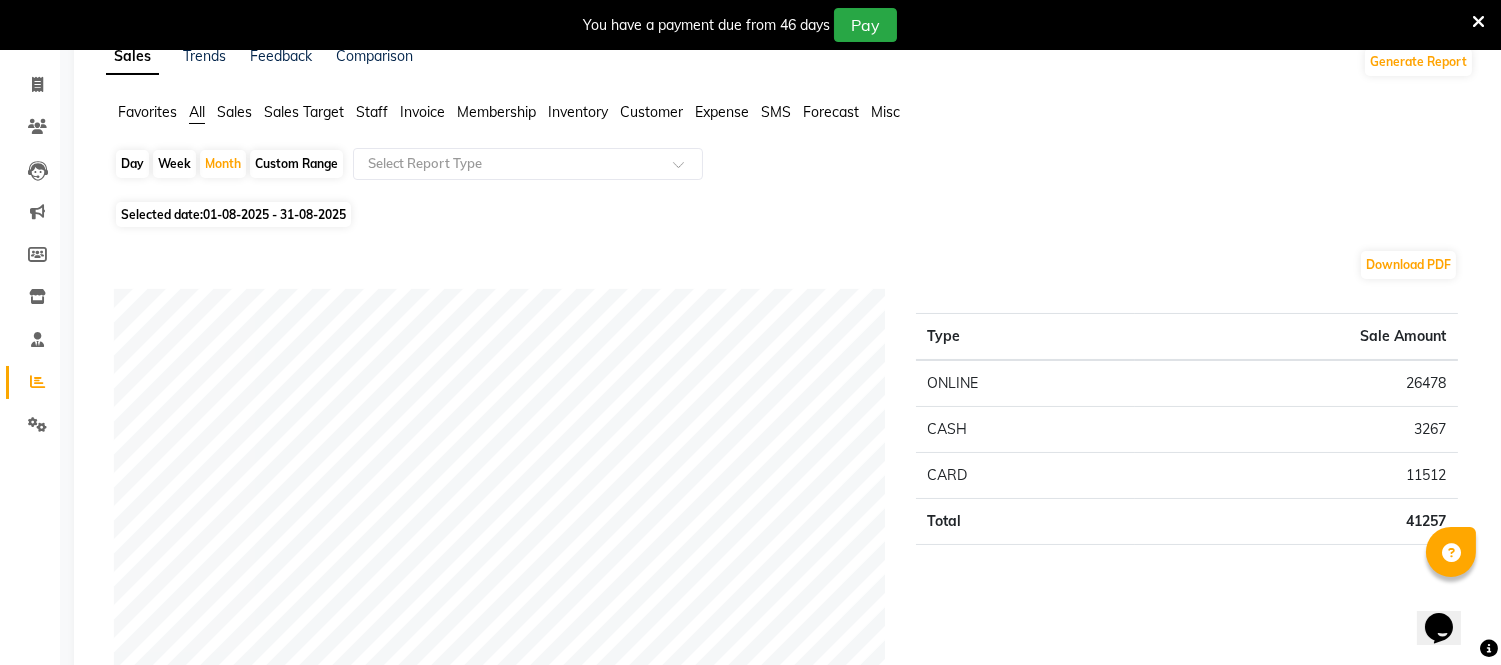 scroll, scrollTop: 0, scrollLeft: 0, axis: both 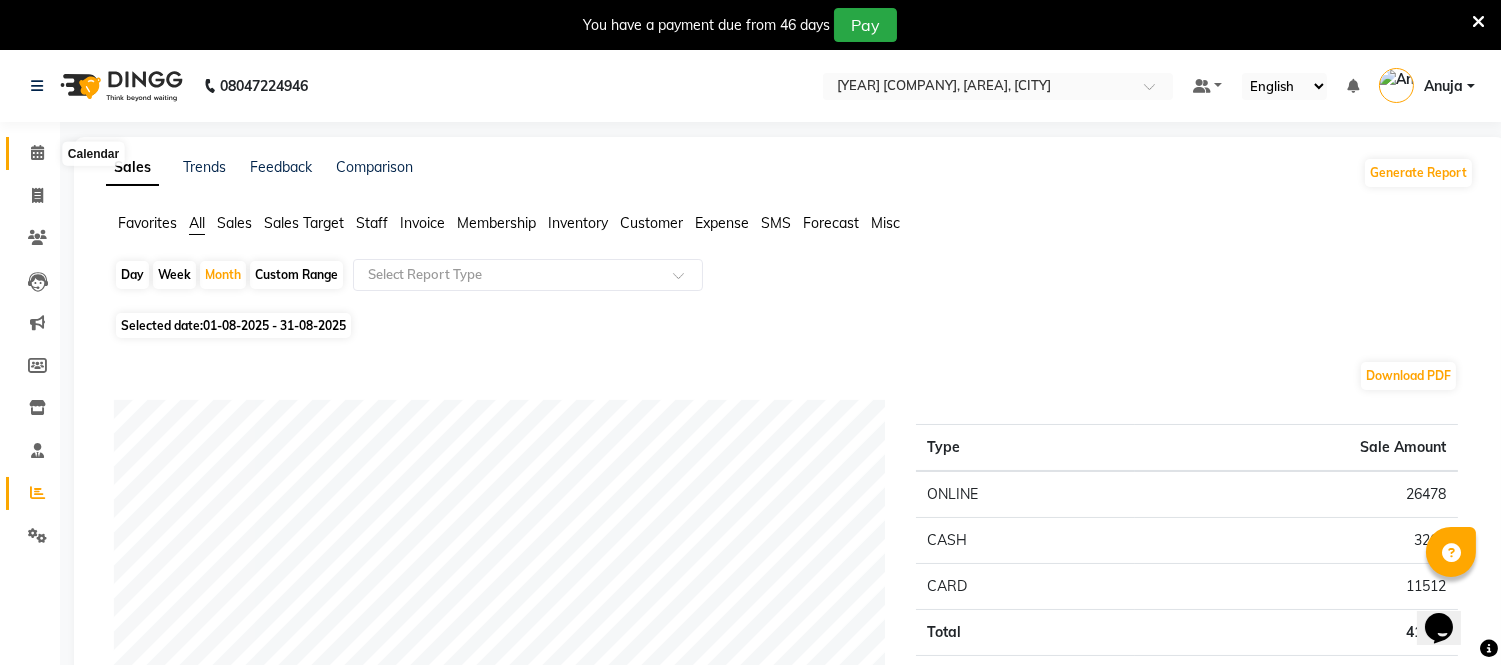 click 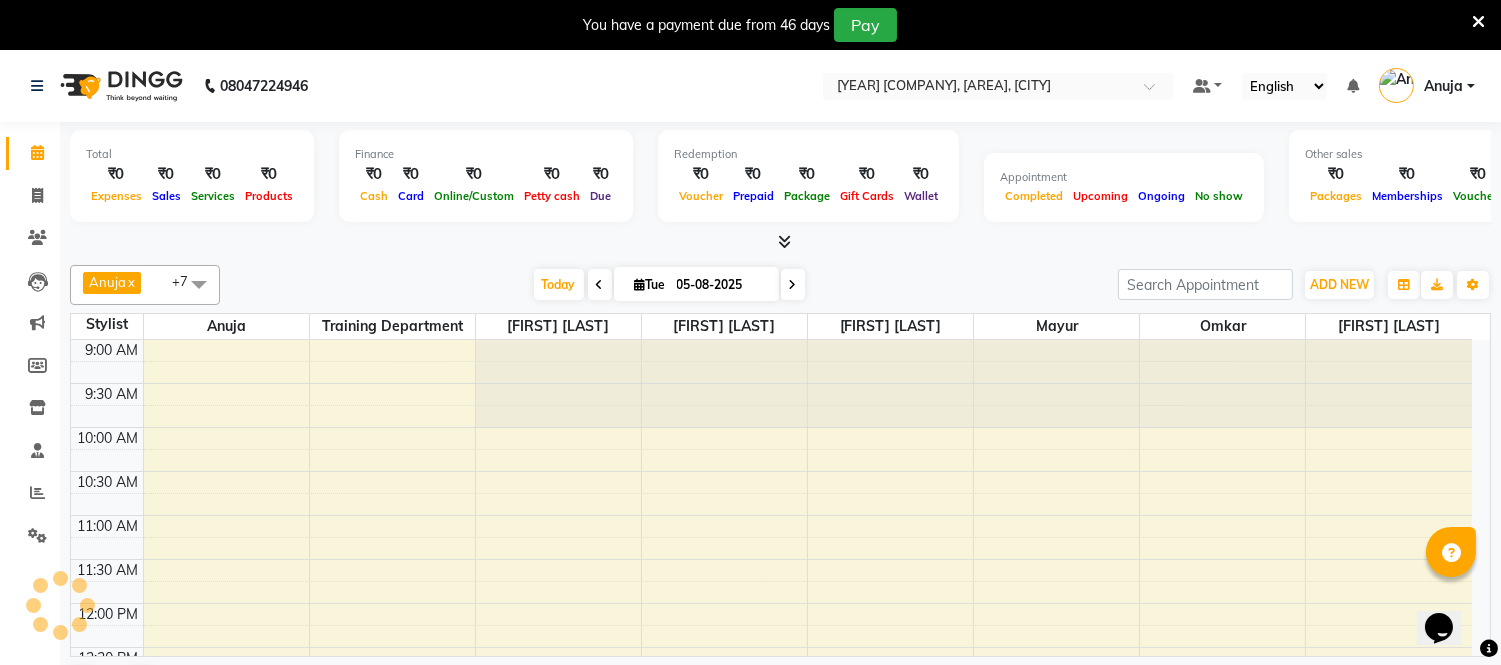 scroll, scrollTop: 0, scrollLeft: 0, axis: both 